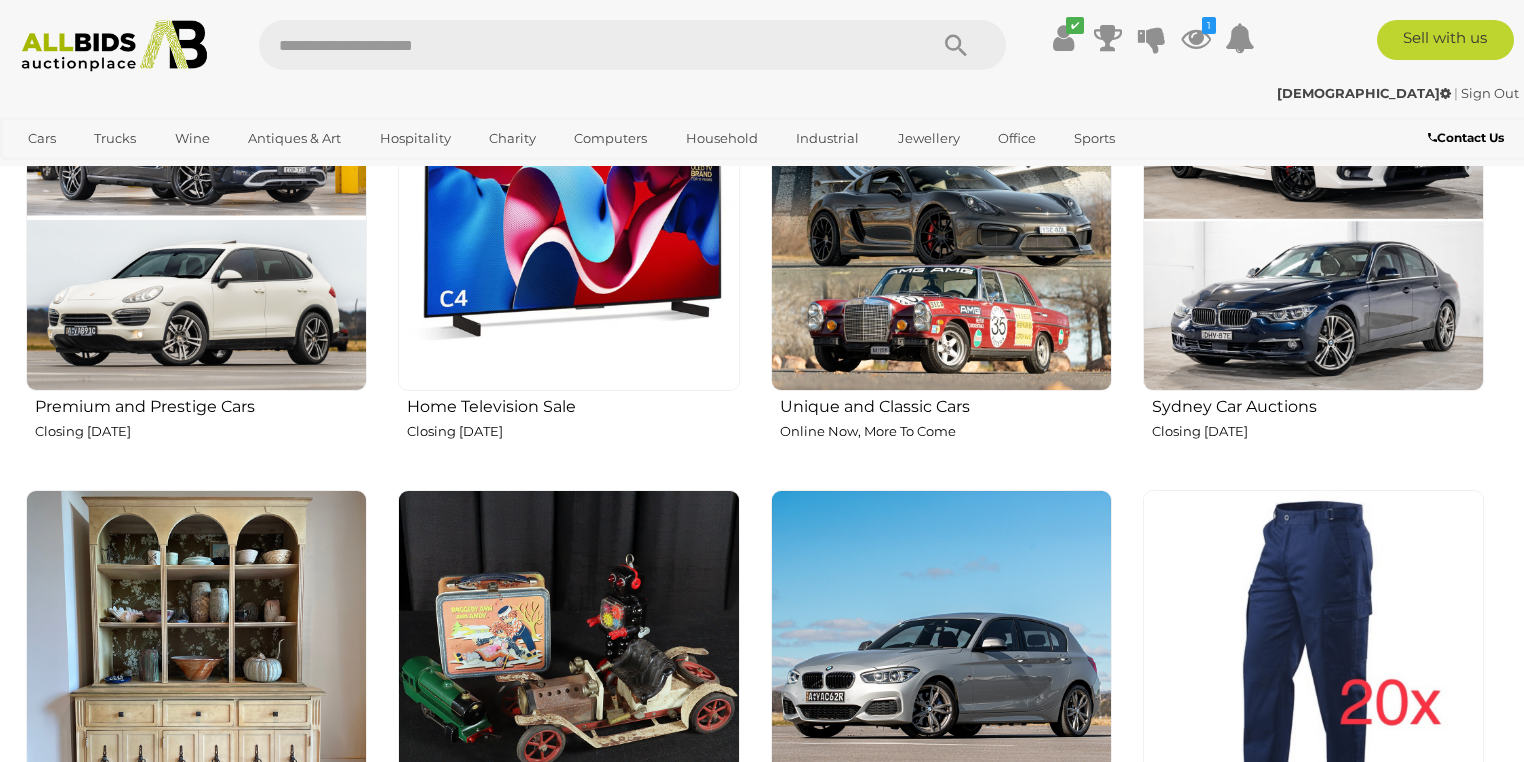 scroll, scrollTop: 1040, scrollLeft: 0, axis: vertical 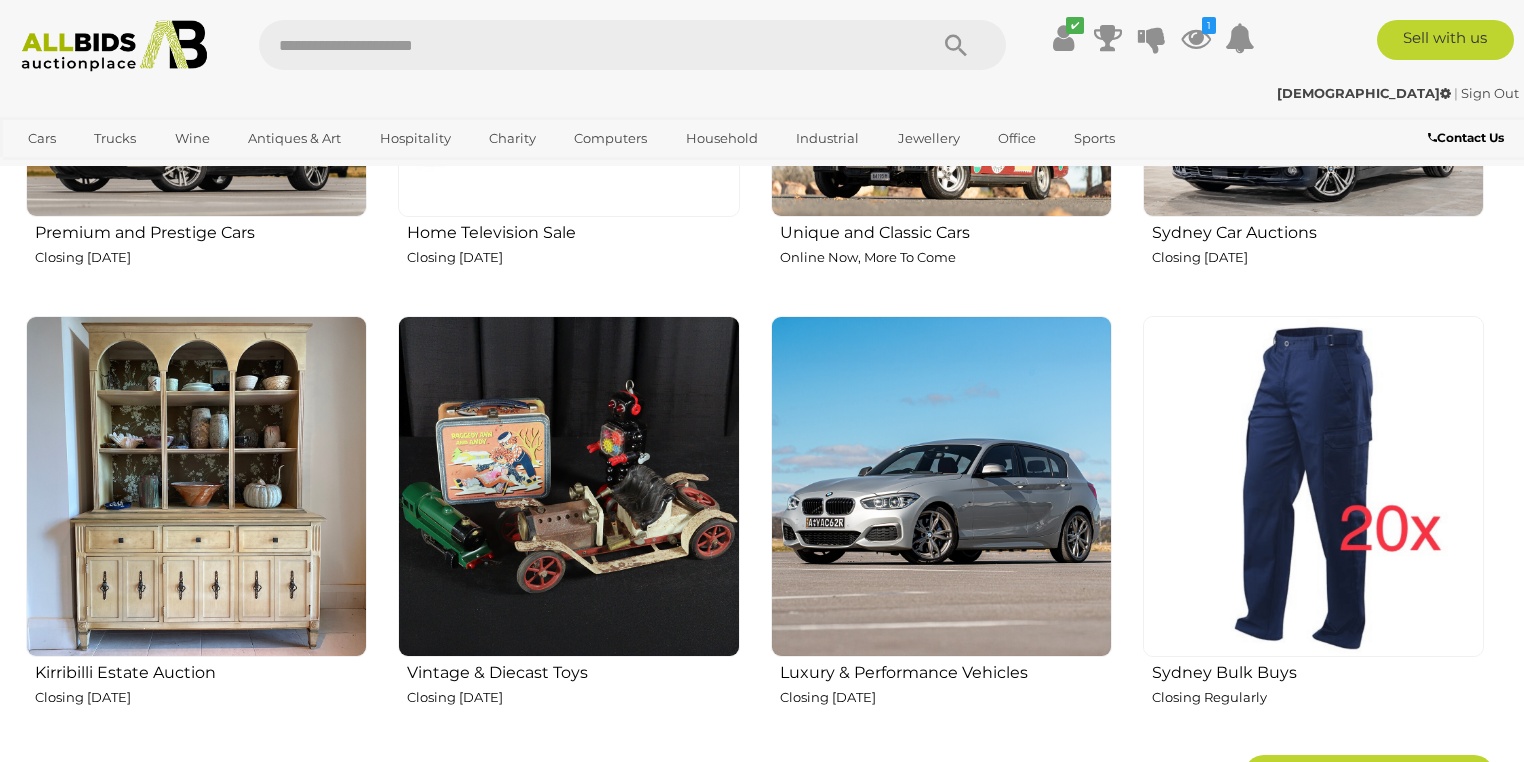 click at bounding box center (196, 486) 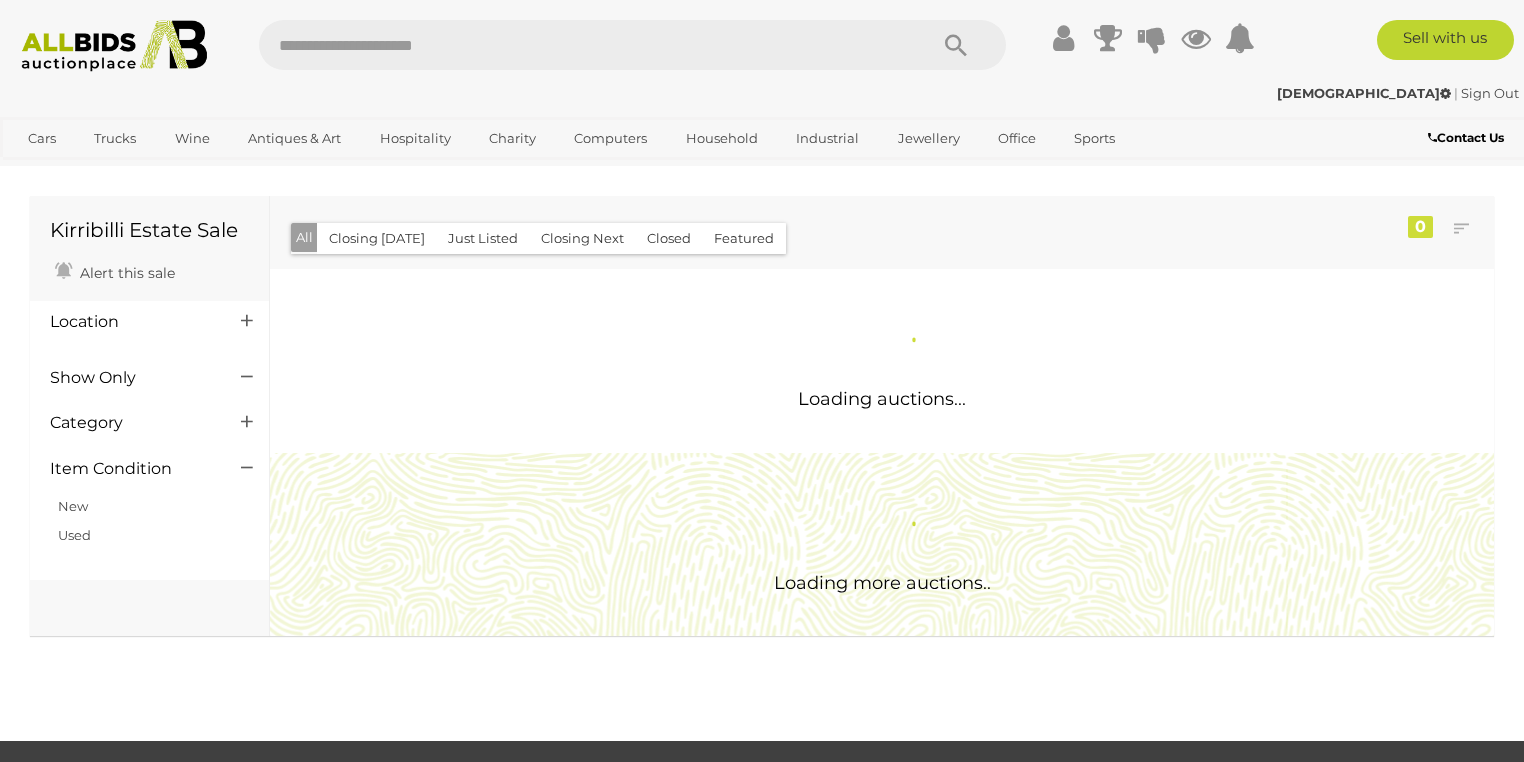 scroll, scrollTop: 0, scrollLeft: 0, axis: both 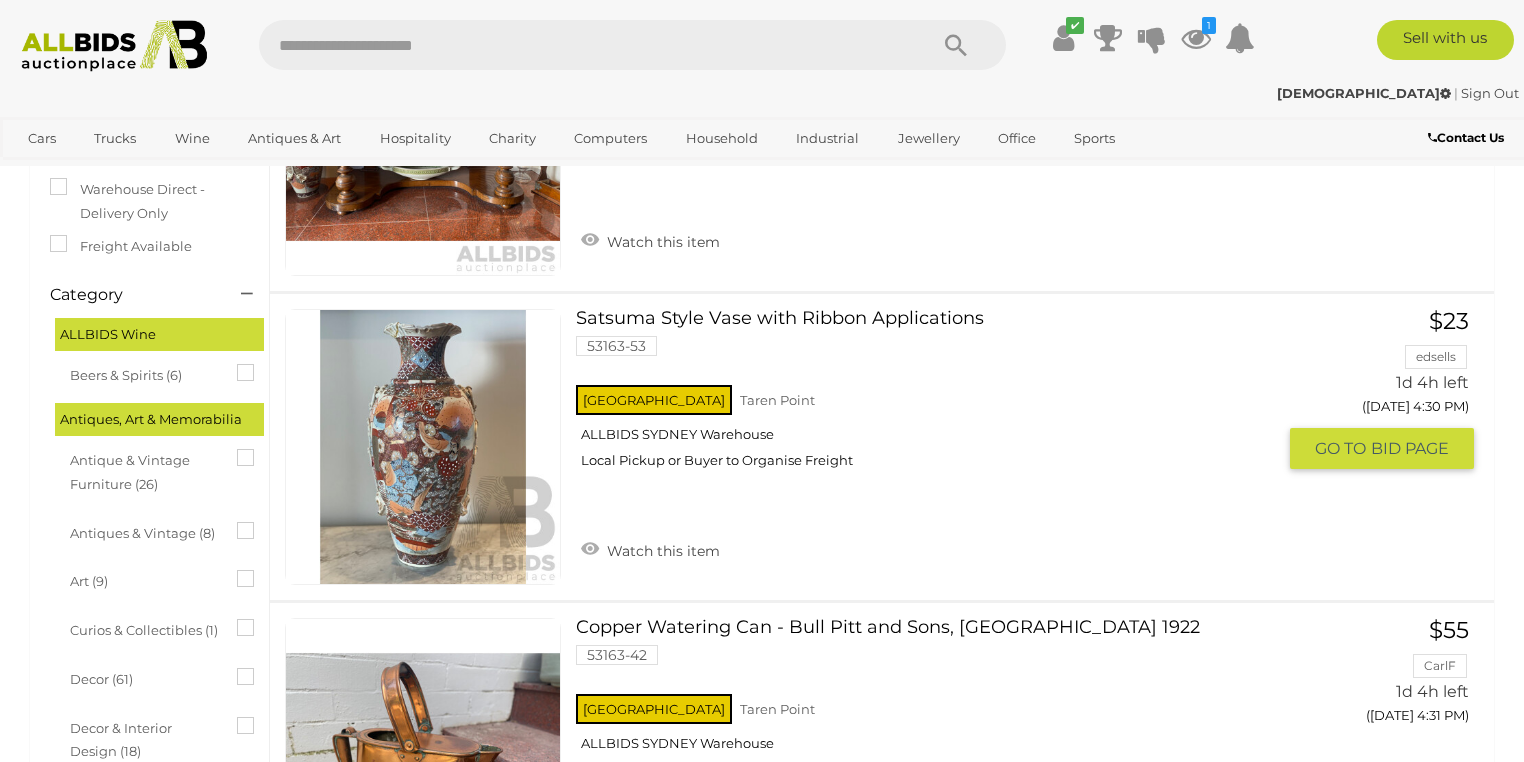 click at bounding box center (423, 447) 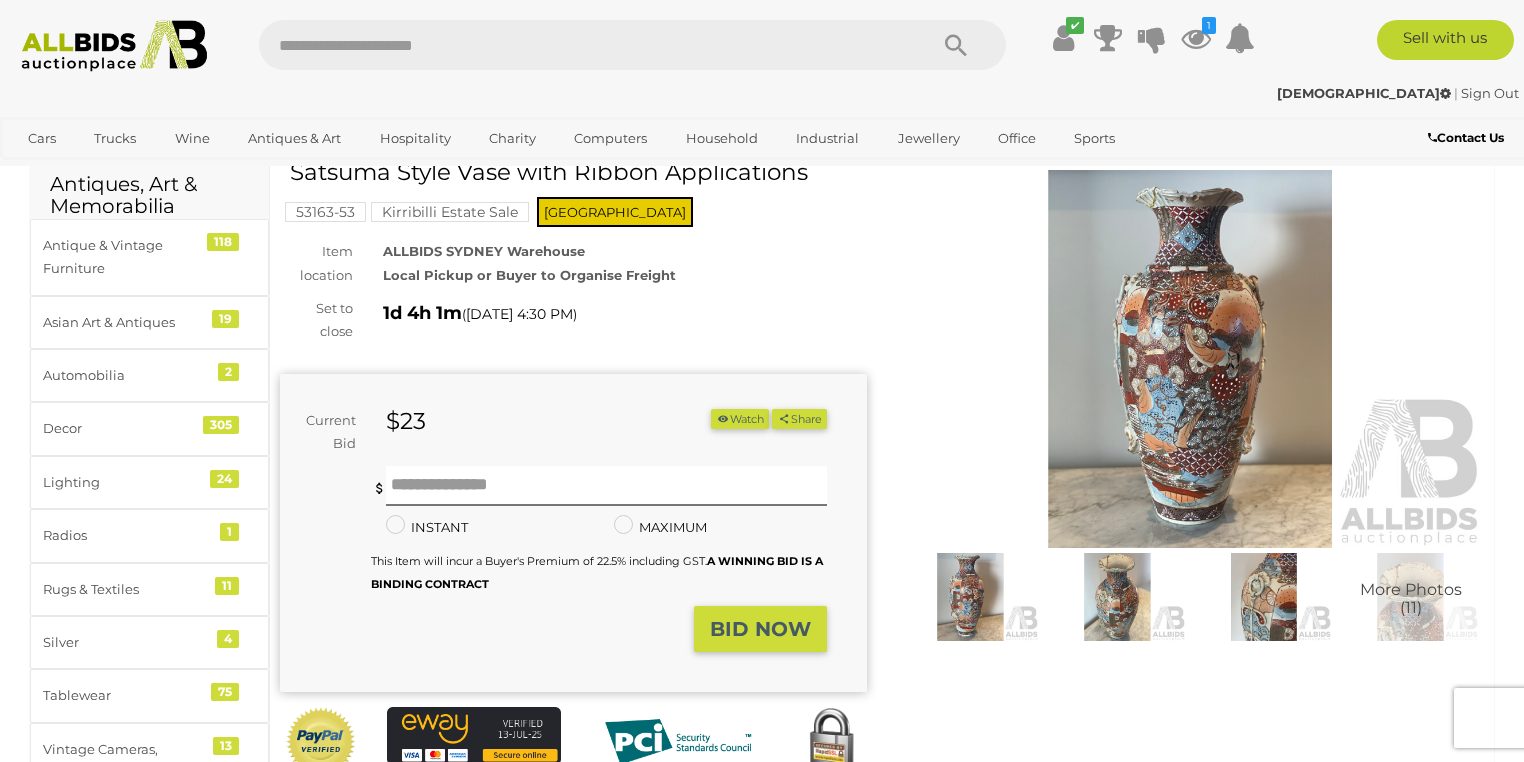 scroll, scrollTop: 0, scrollLeft: 0, axis: both 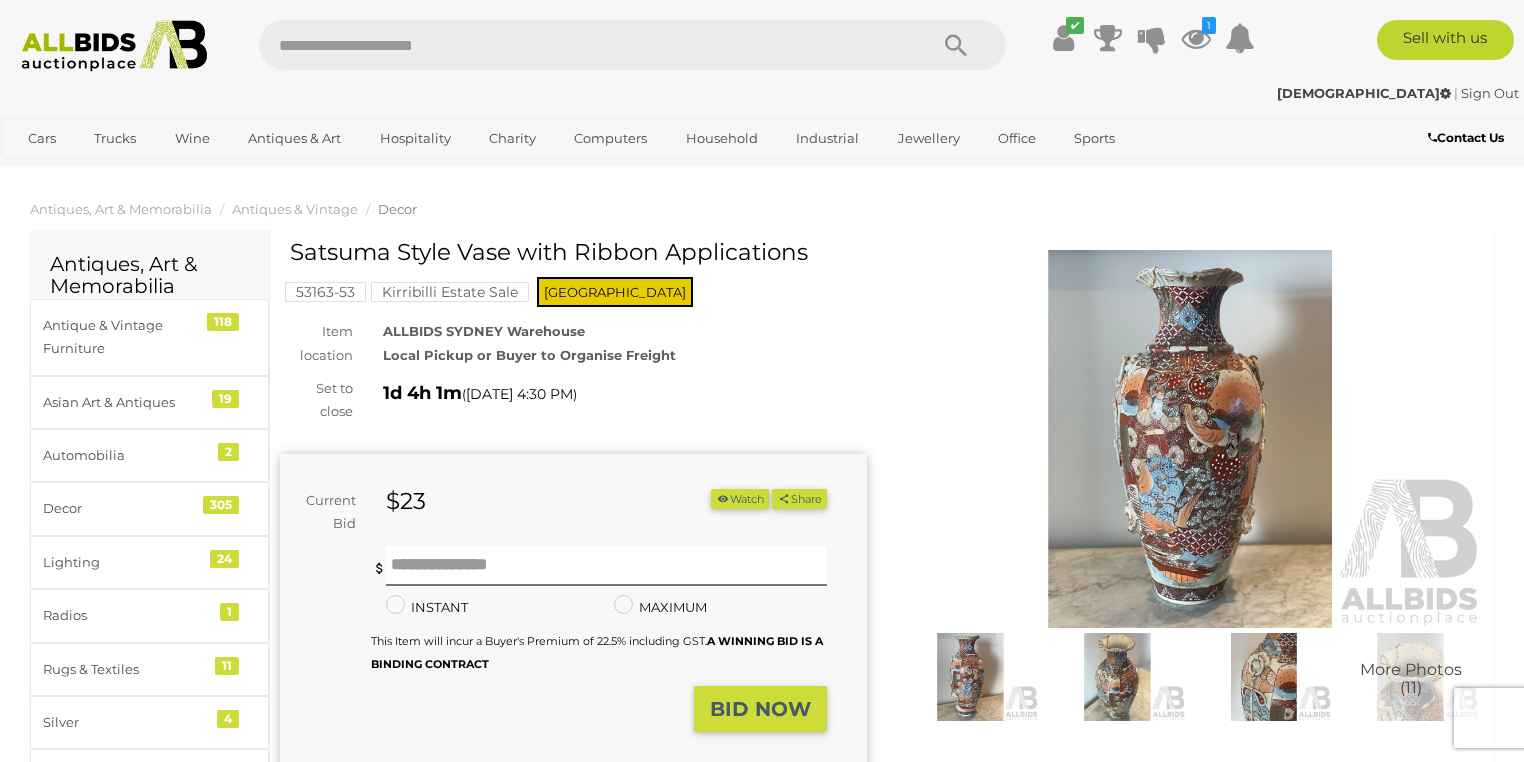 click at bounding box center (1190, 439) 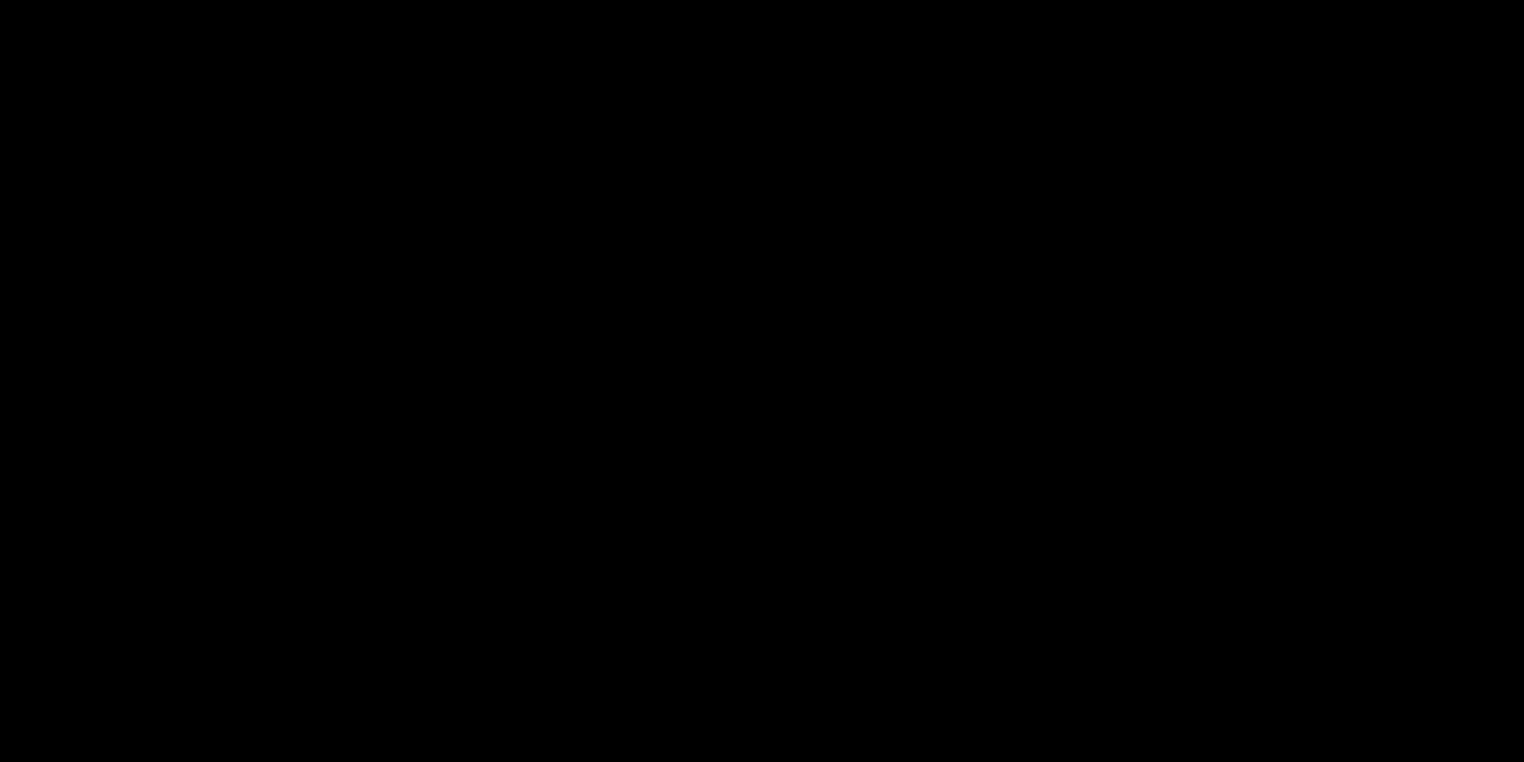 click at bounding box center [762, 326] 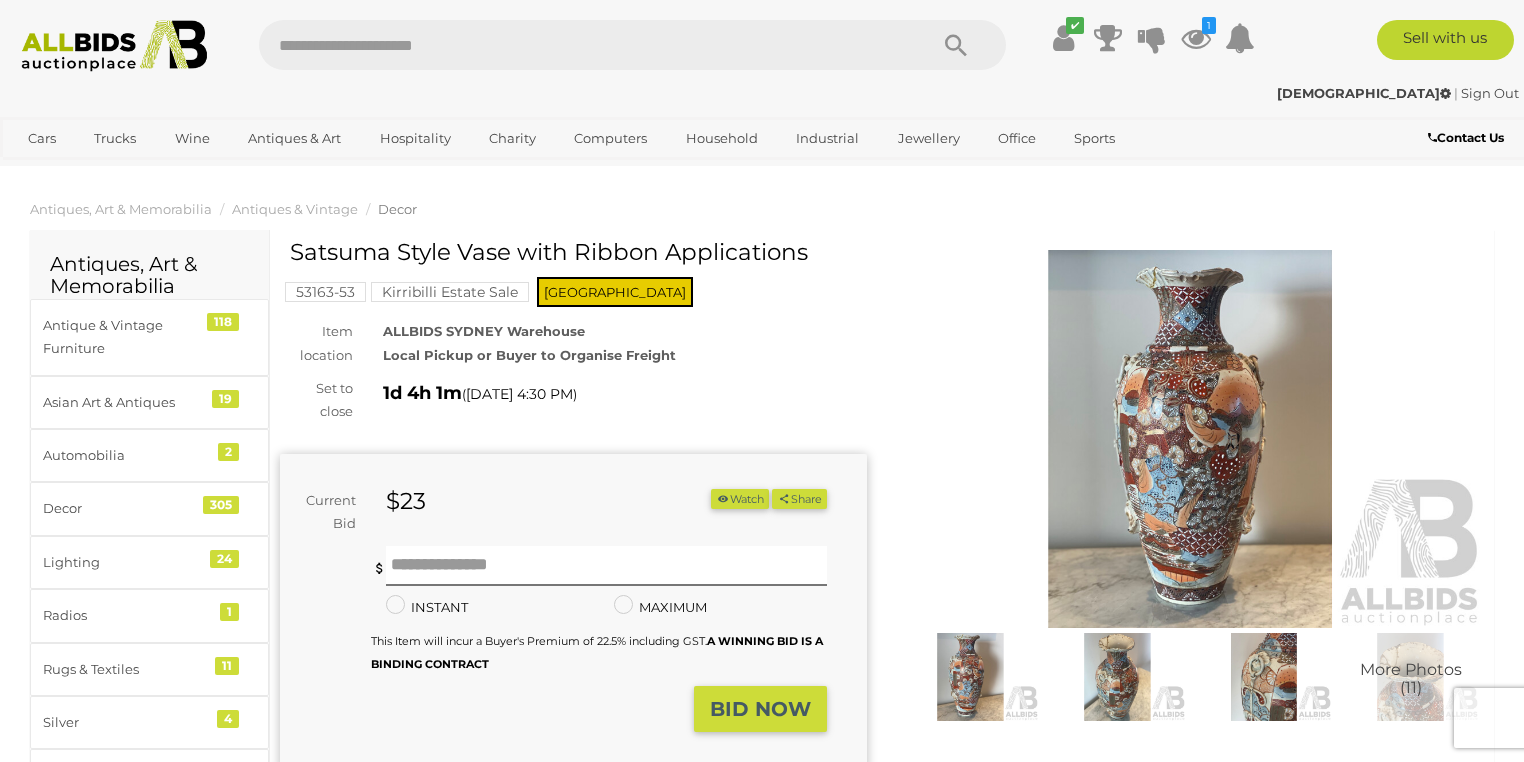 click at bounding box center [1190, 439] 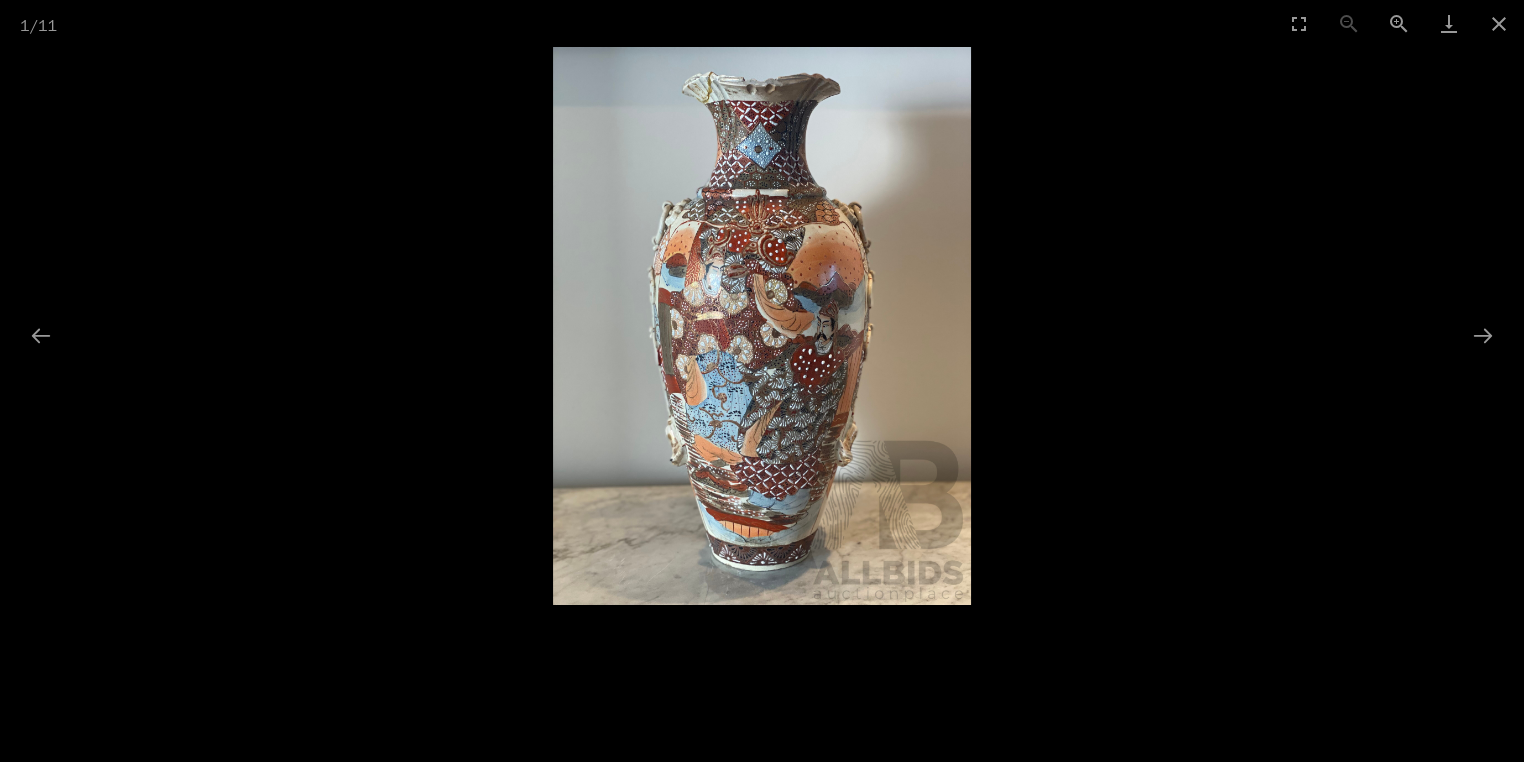 click at bounding box center (762, 326) 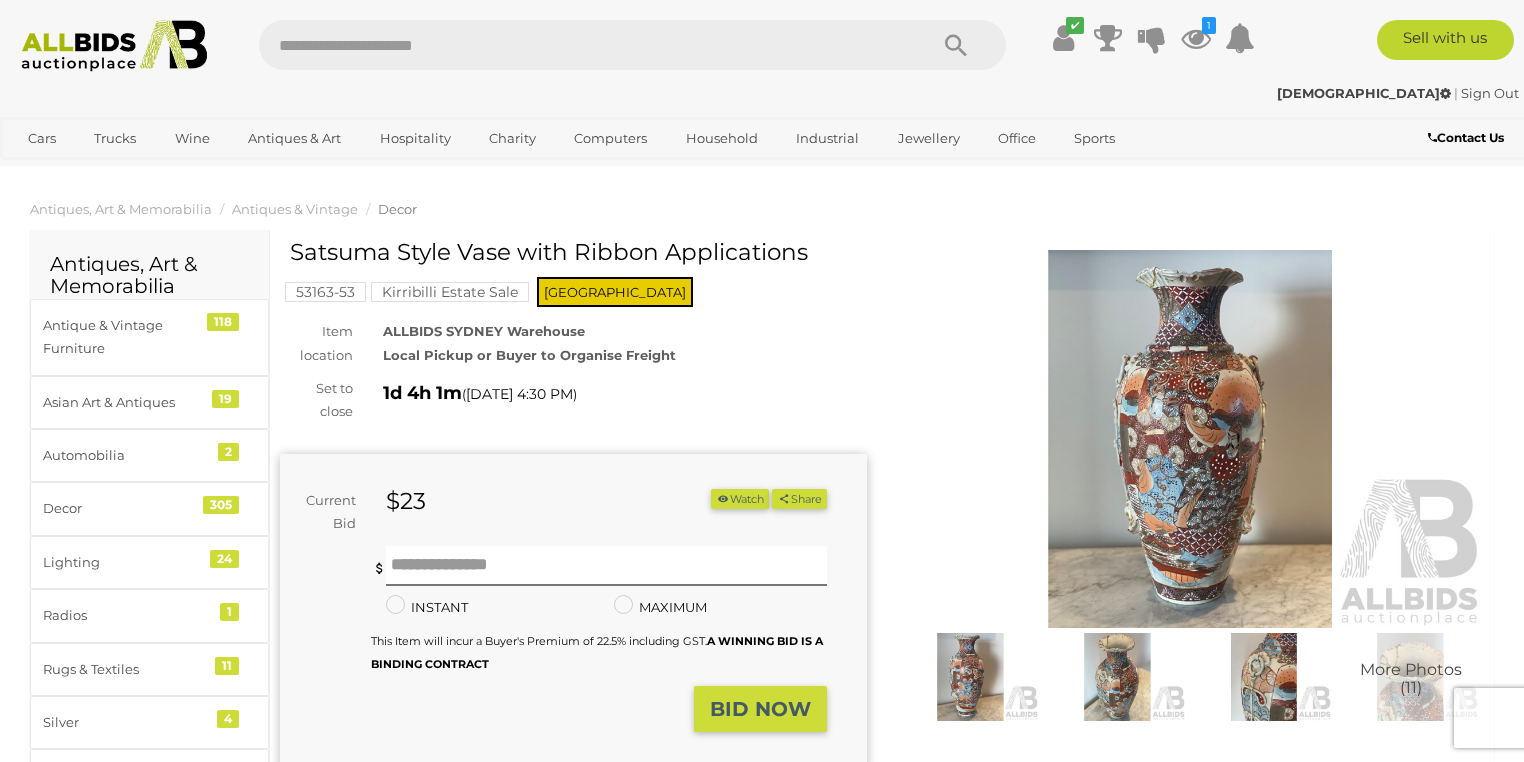 click at bounding box center (1190, 439) 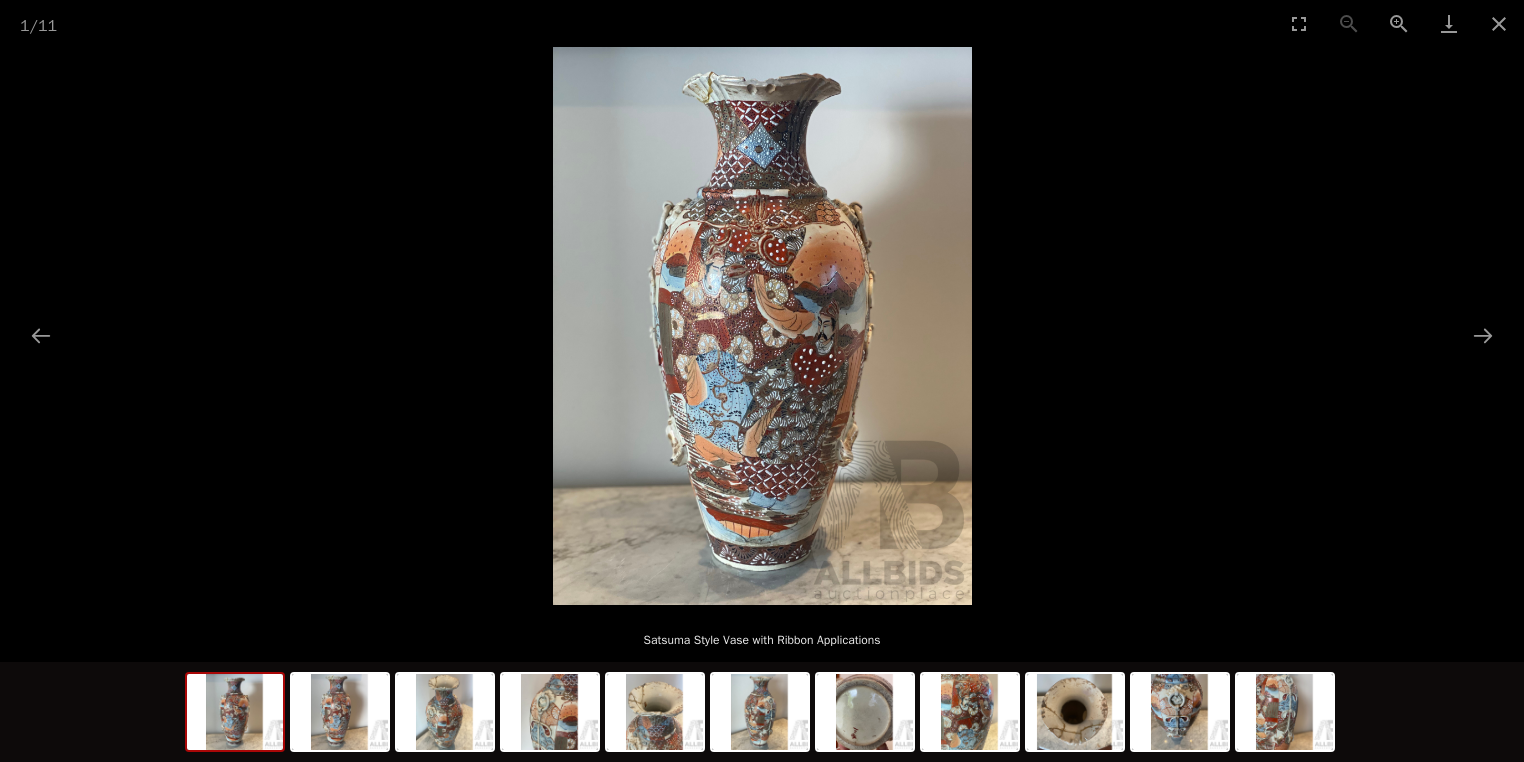 click at bounding box center (762, 326) 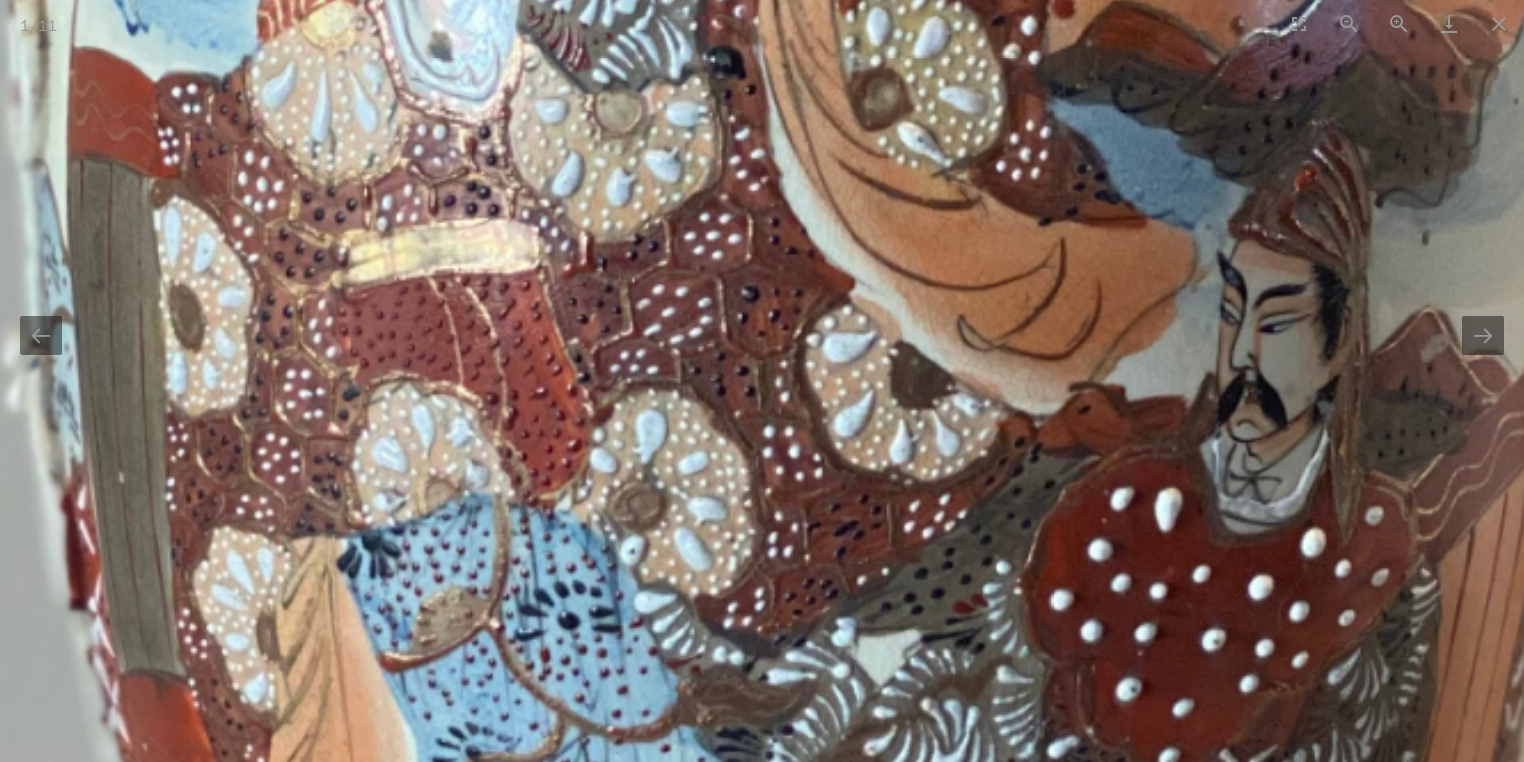 scroll, scrollTop: 0, scrollLeft: 0, axis: both 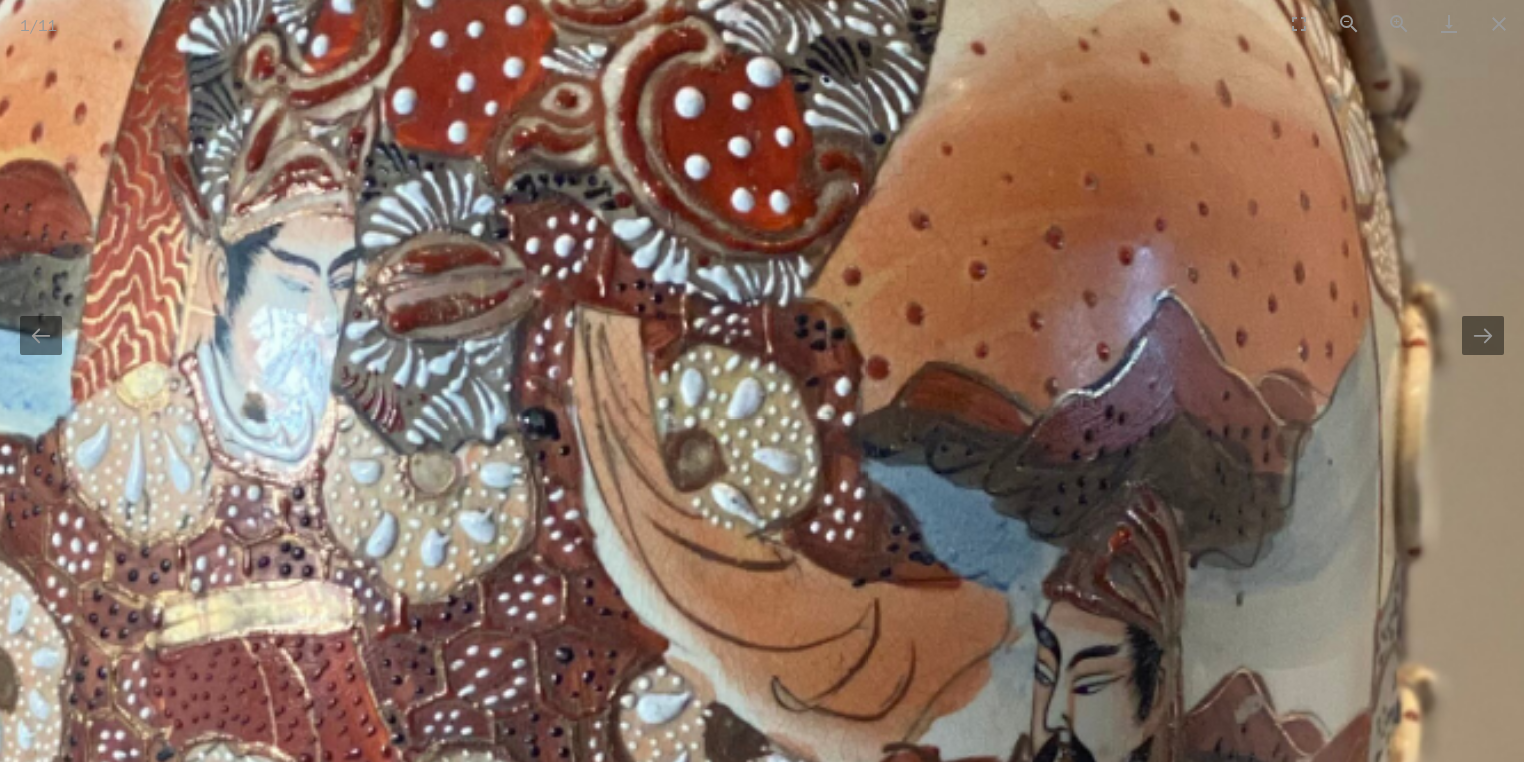 drag, startPoint x: 953, startPoint y: 306, endPoint x: 768, endPoint y: 664, distance: 402.9752 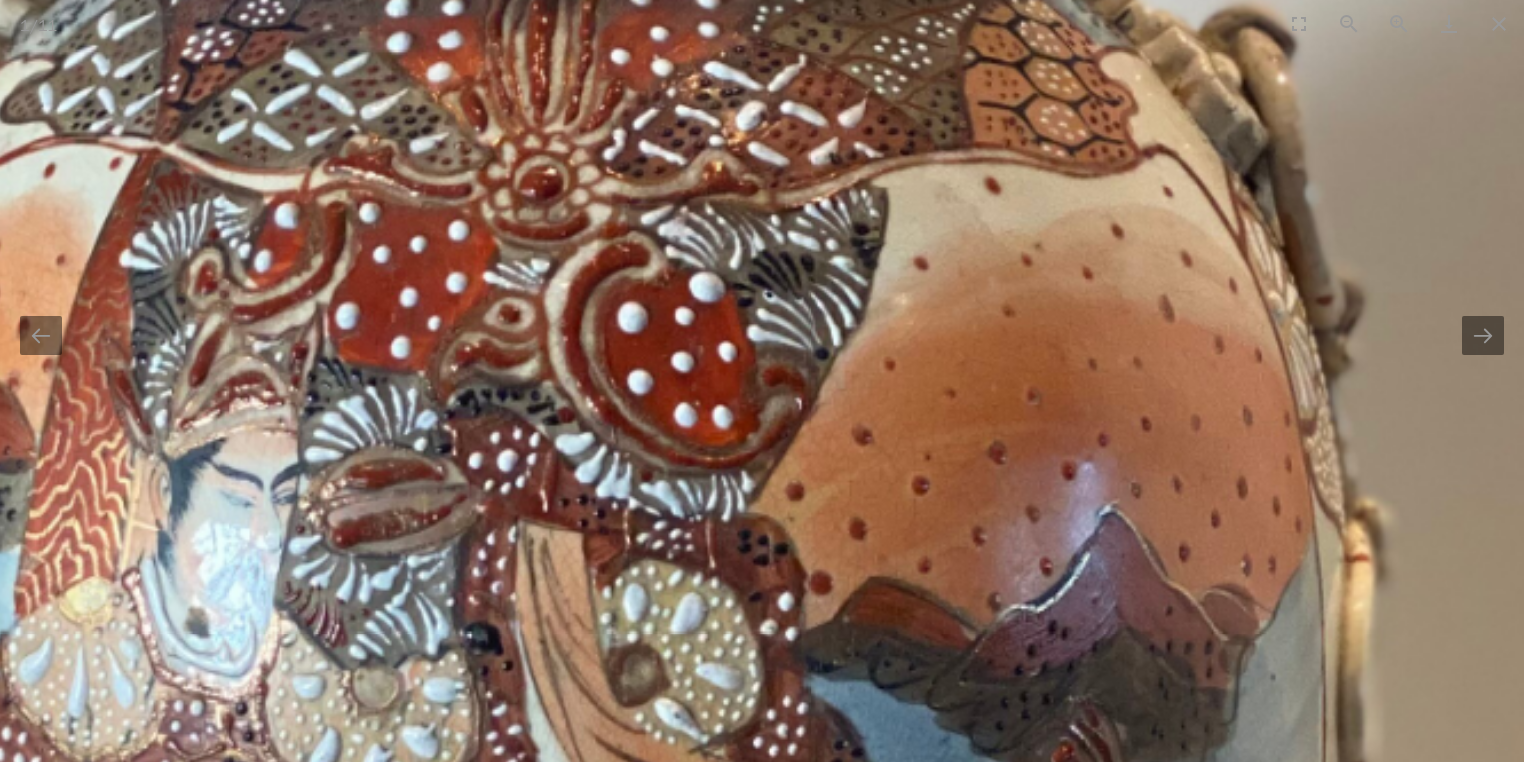 scroll, scrollTop: 0, scrollLeft: 0, axis: both 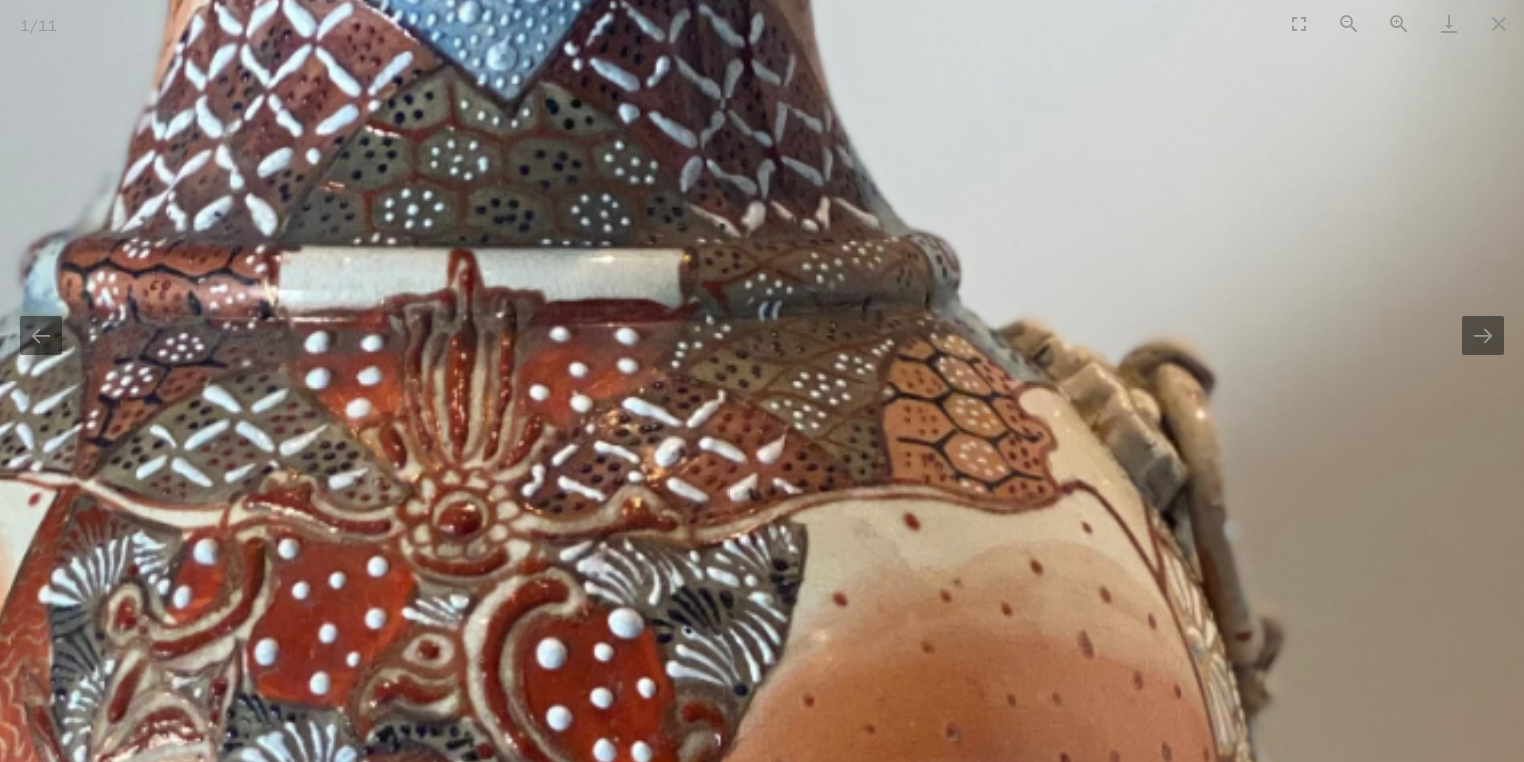 drag, startPoint x: 855, startPoint y: 457, endPoint x: 772, endPoint y: 793, distance: 346.0997 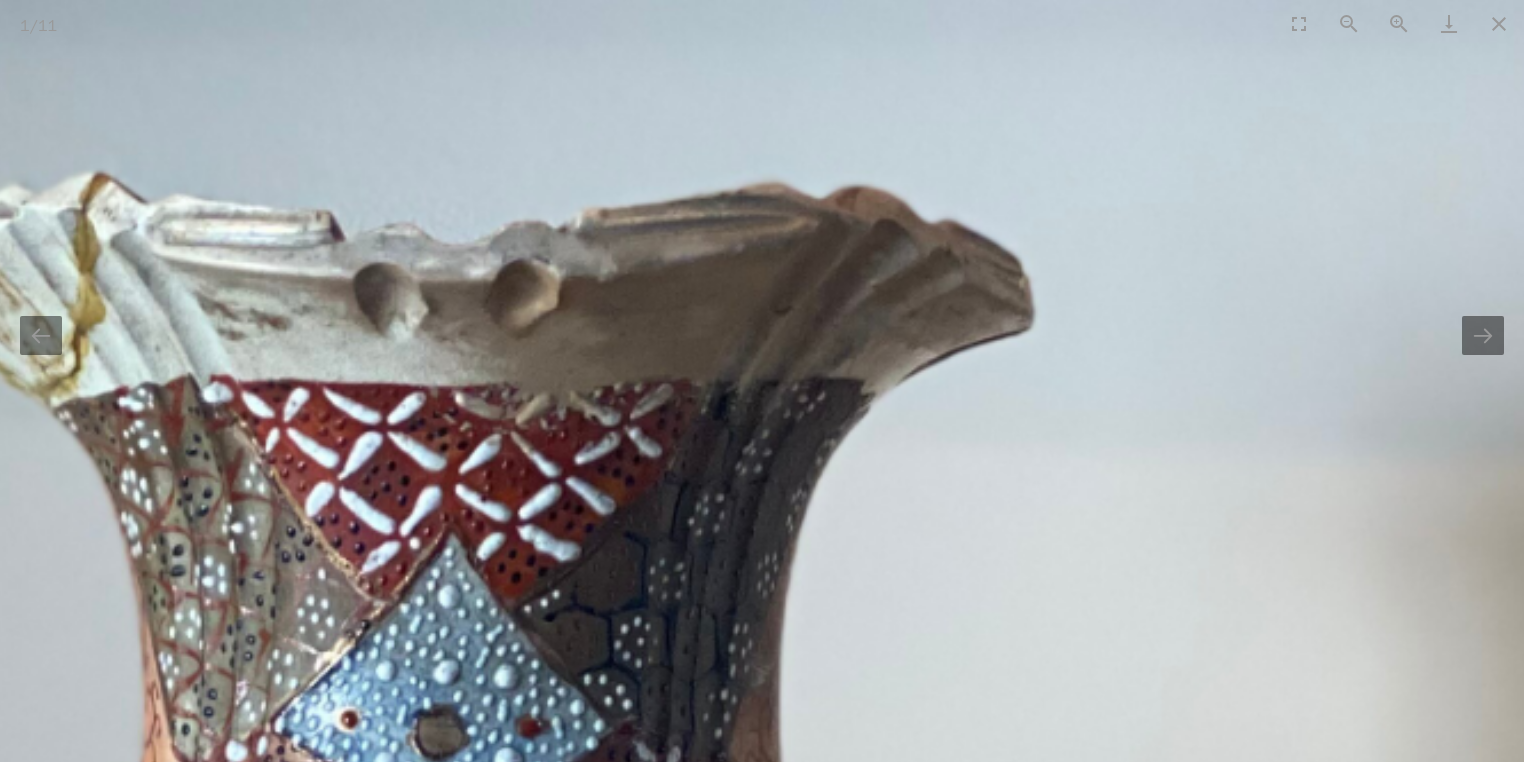 scroll, scrollTop: 0, scrollLeft: 0, axis: both 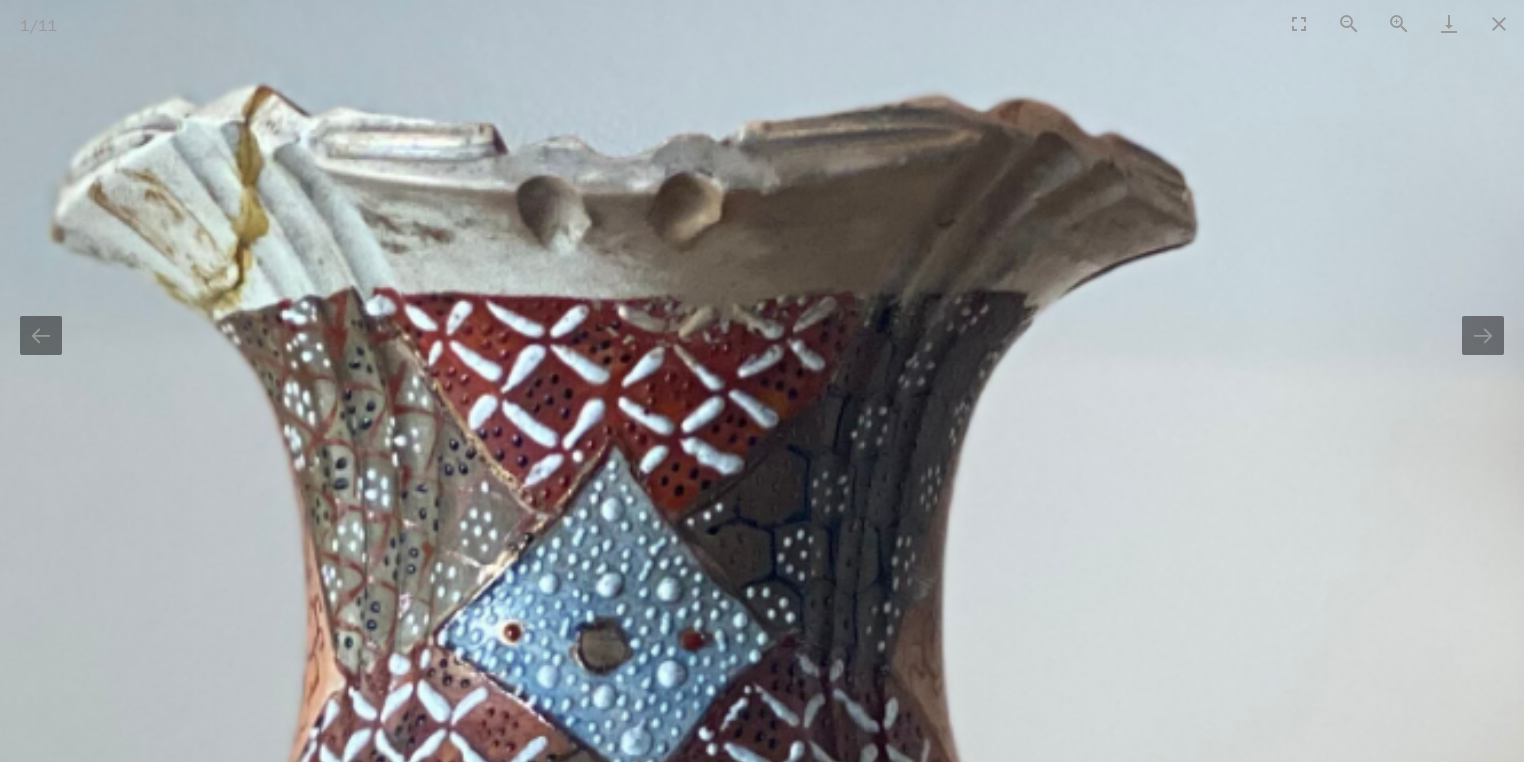 drag, startPoint x: 565, startPoint y: 504, endPoint x: 728, endPoint y: 416, distance: 185.23769 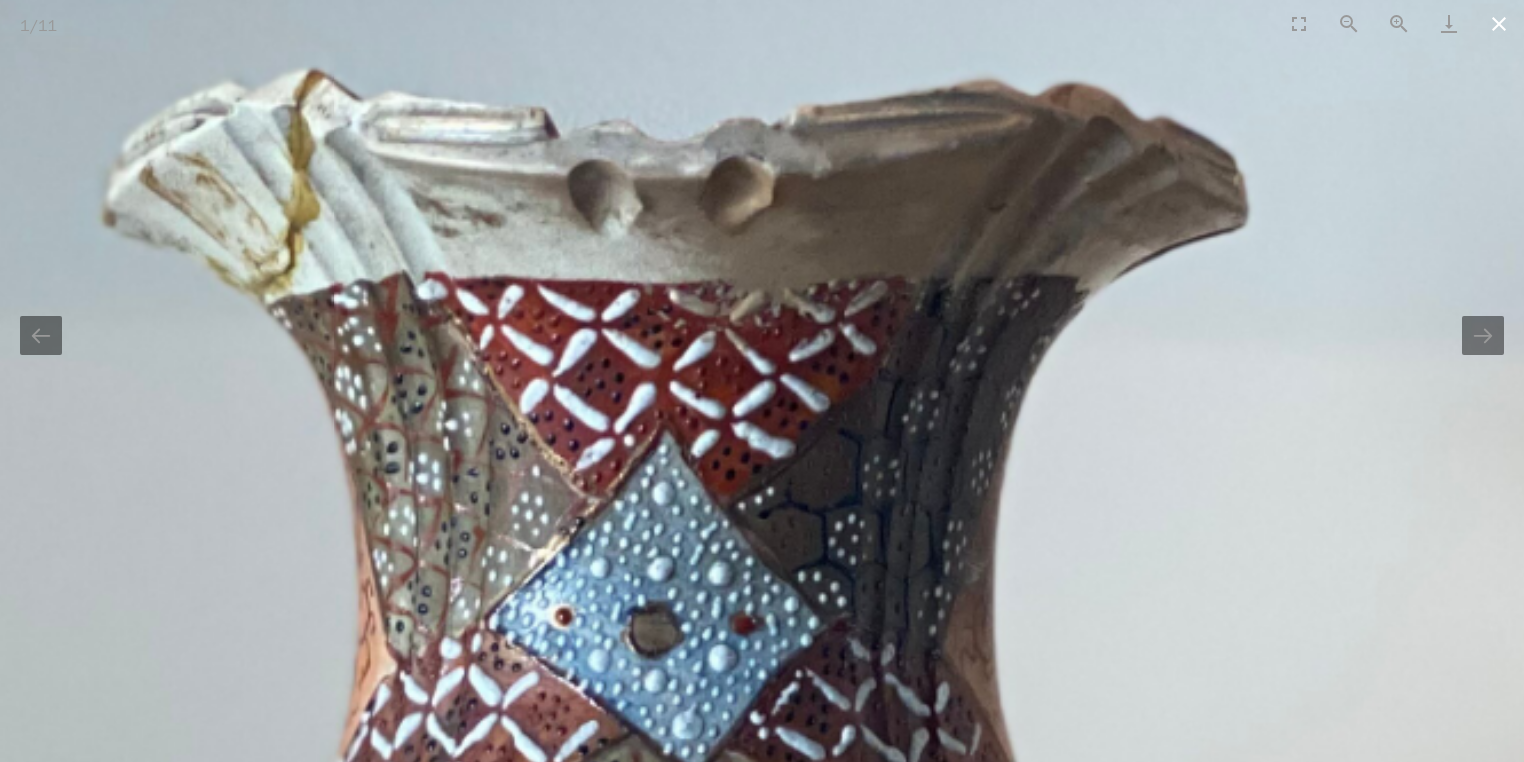 click at bounding box center (1499, 23) 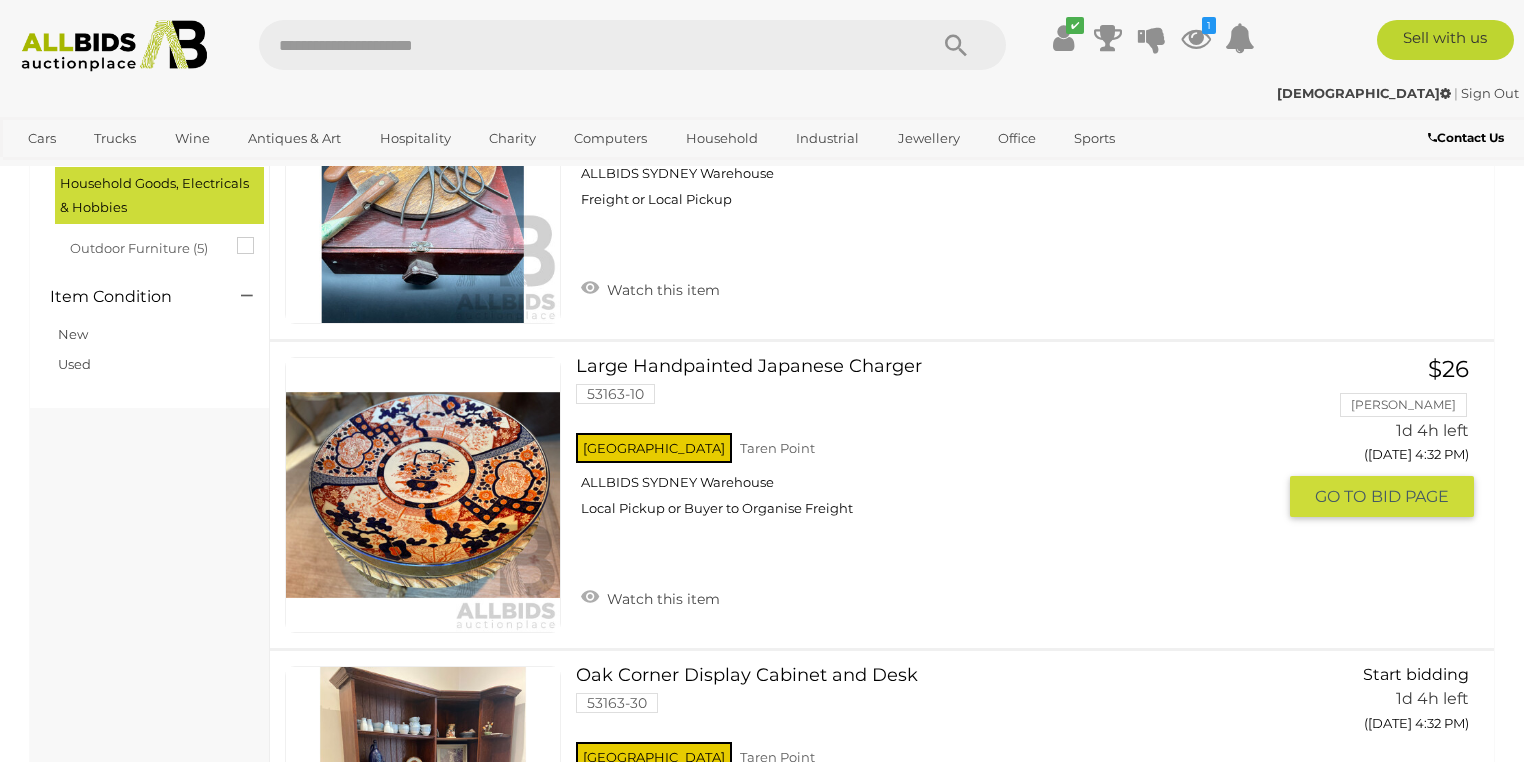 scroll, scrollTop: 1200, scrollLeft: 0, axis: vertical 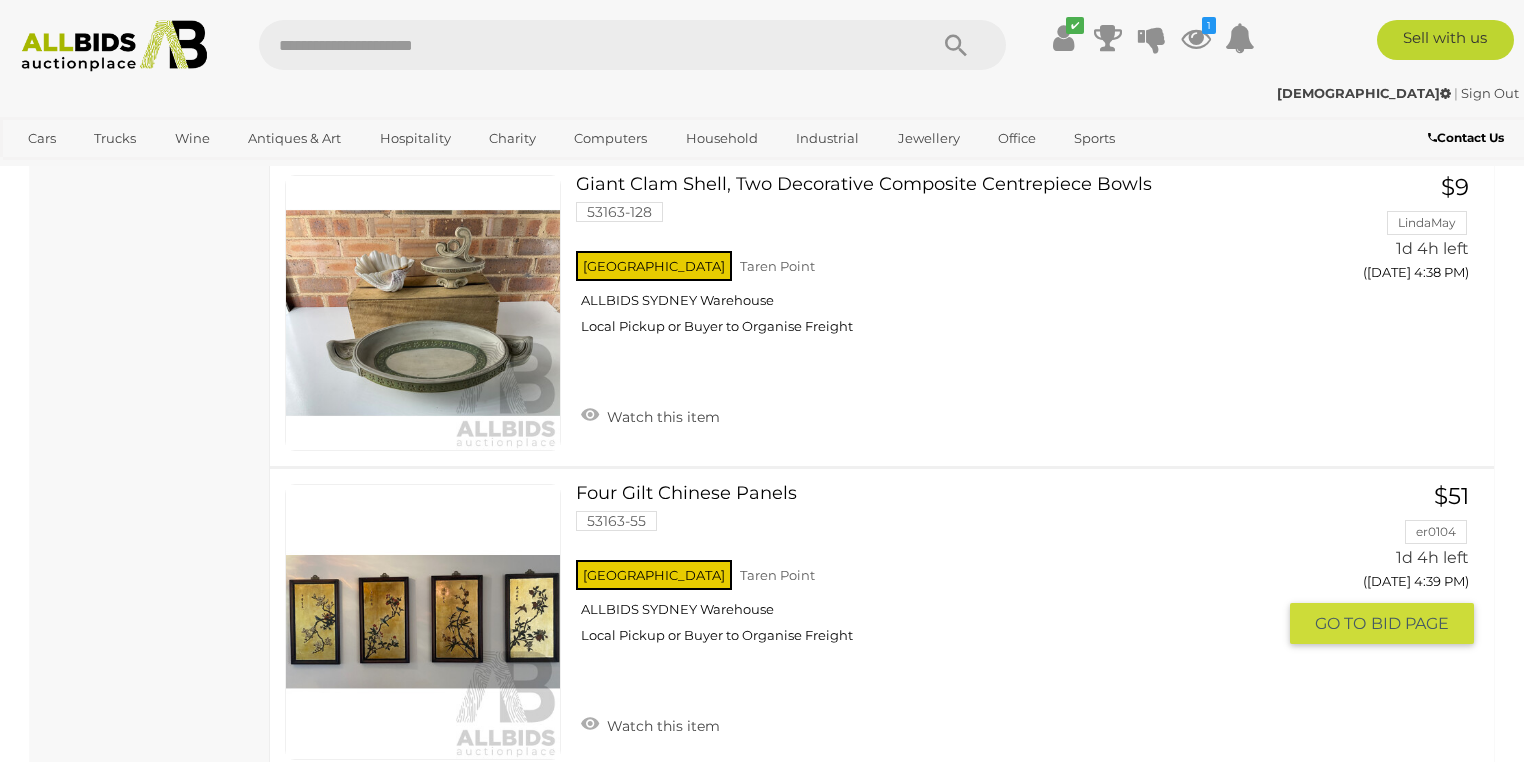 click at bounding box center [423, 622] 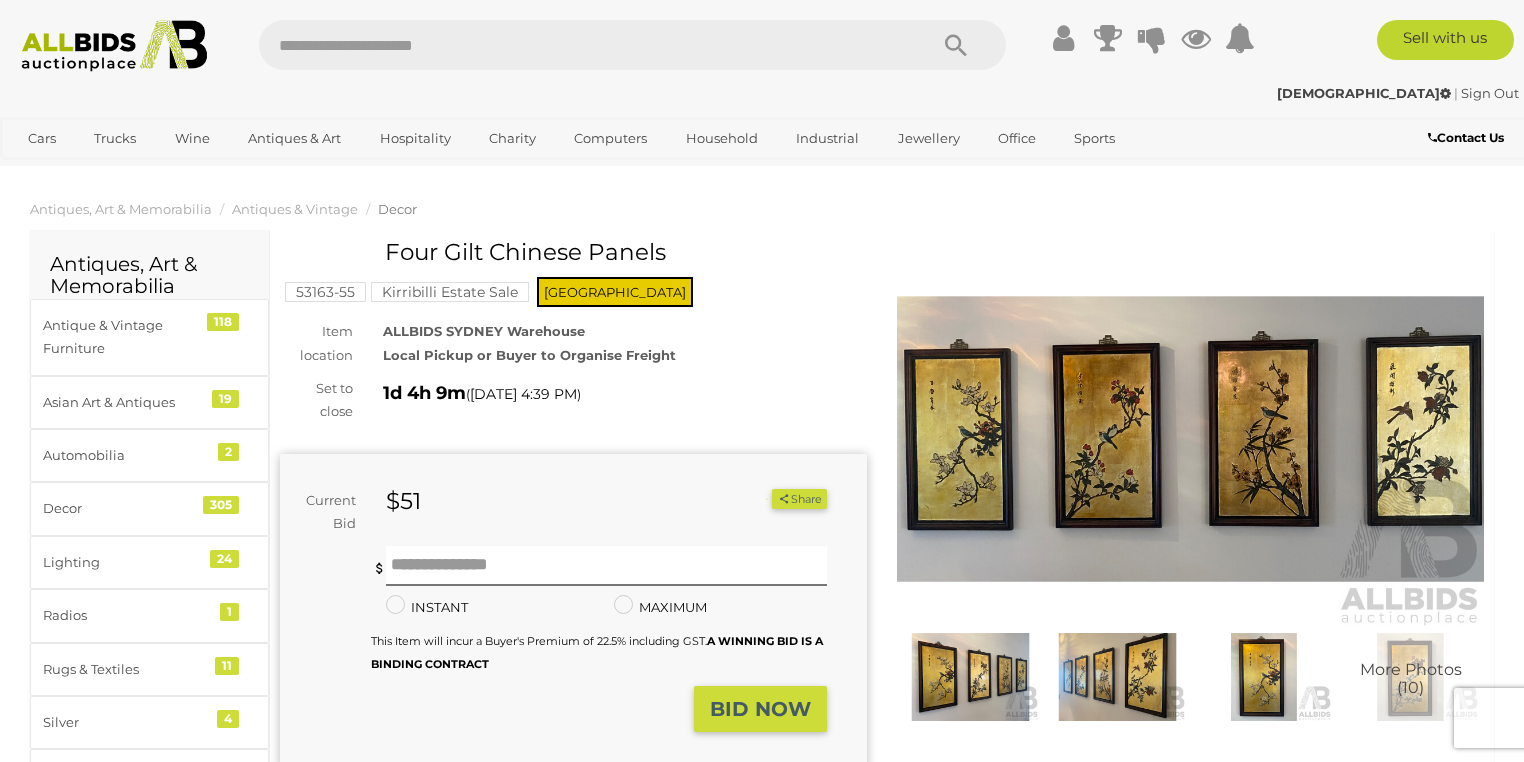 scroll, scrollTop: 0, scrollLeft: 0, axis: both 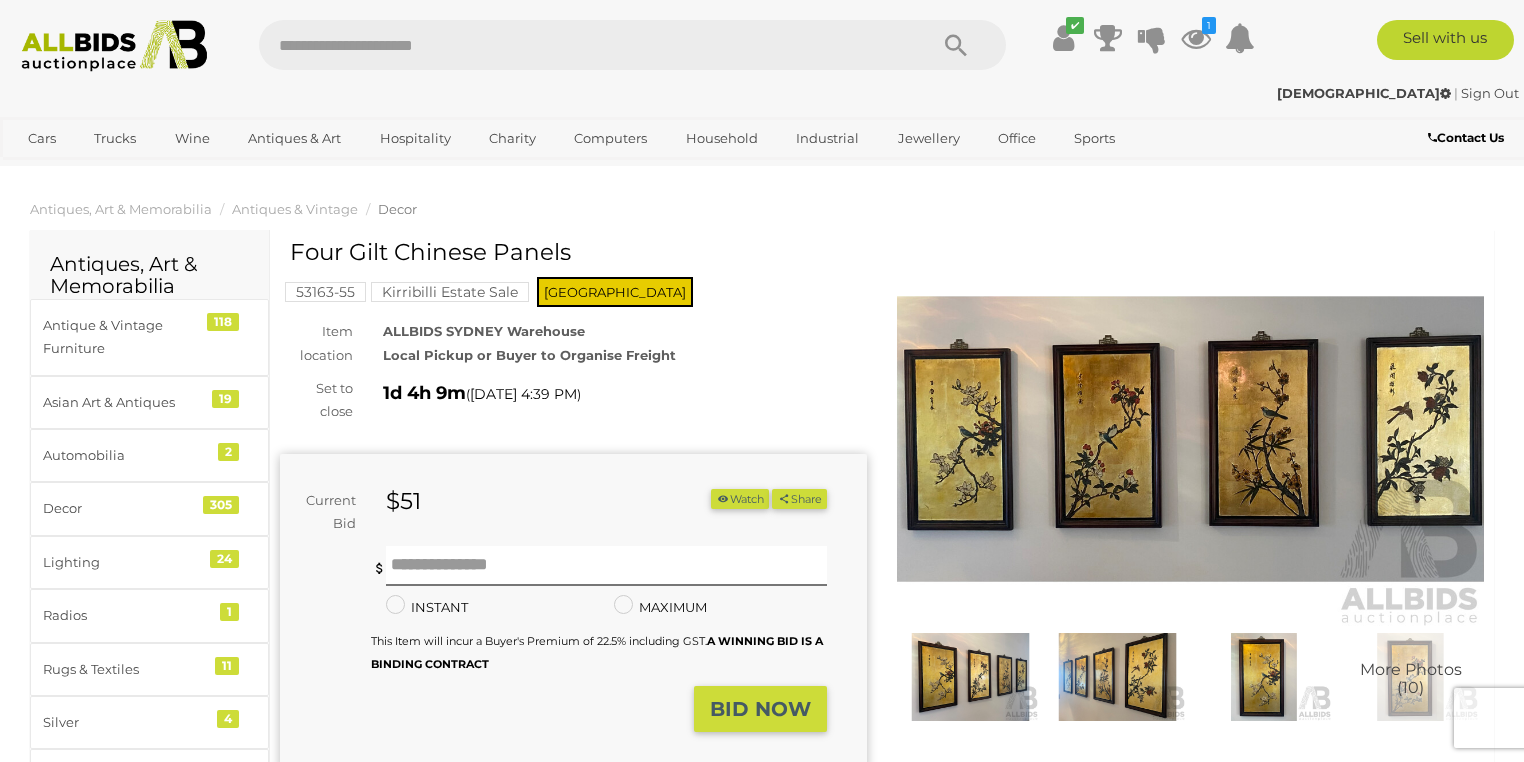 click at bounding box center [1190, 439] 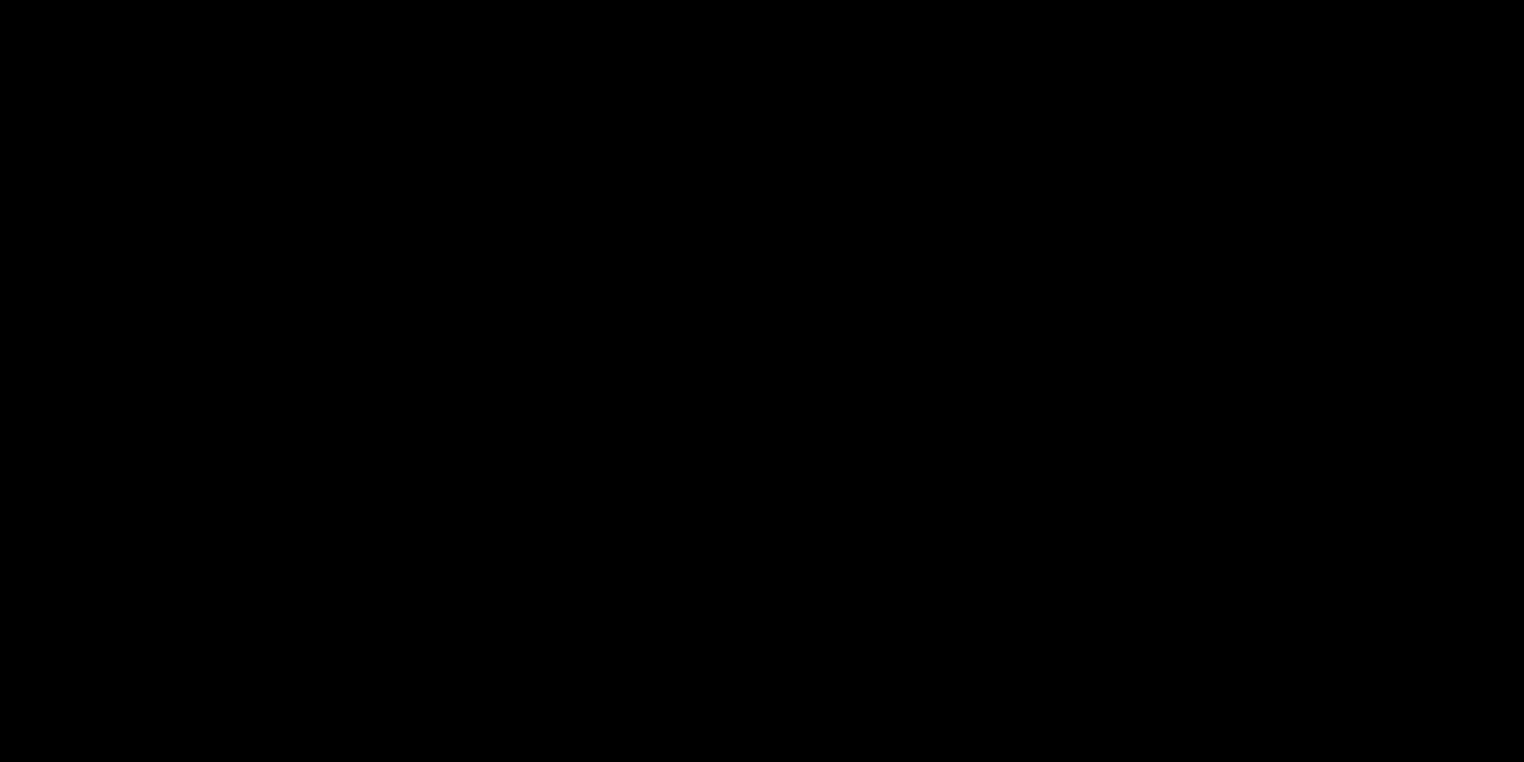 click at bounding box center [762, 326] 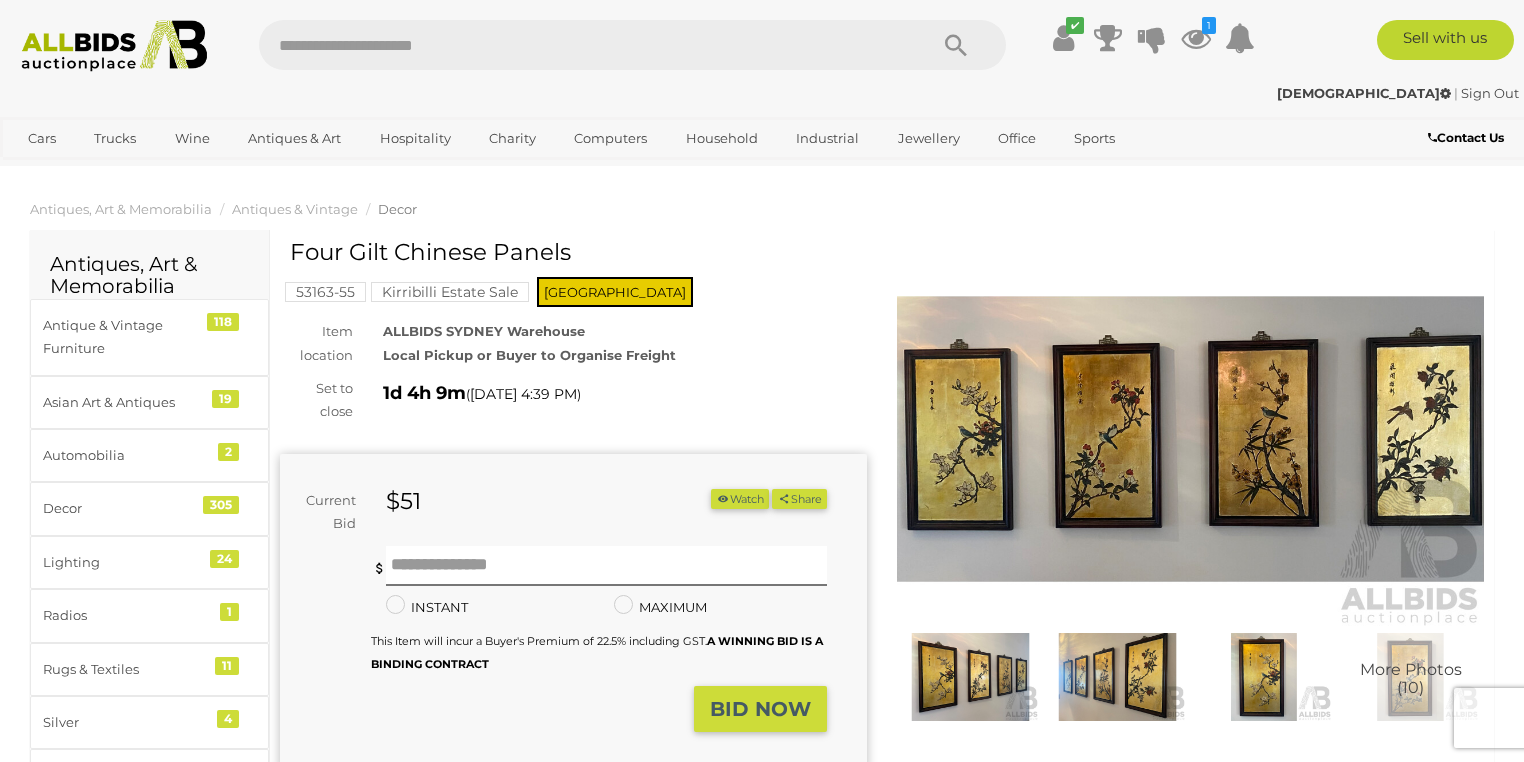 click at bounding box center (970, 677) 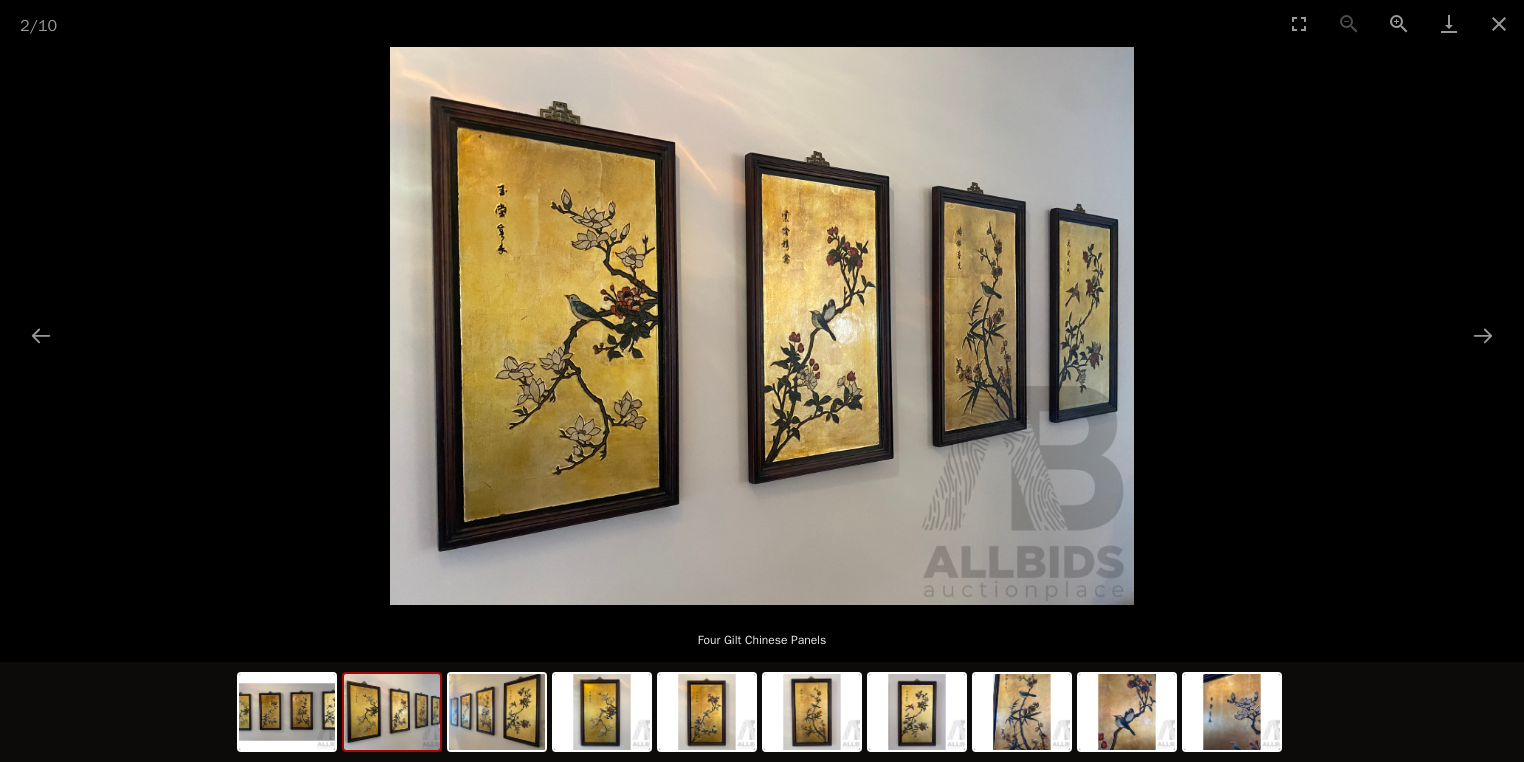 click at bounding box center (762, 326) 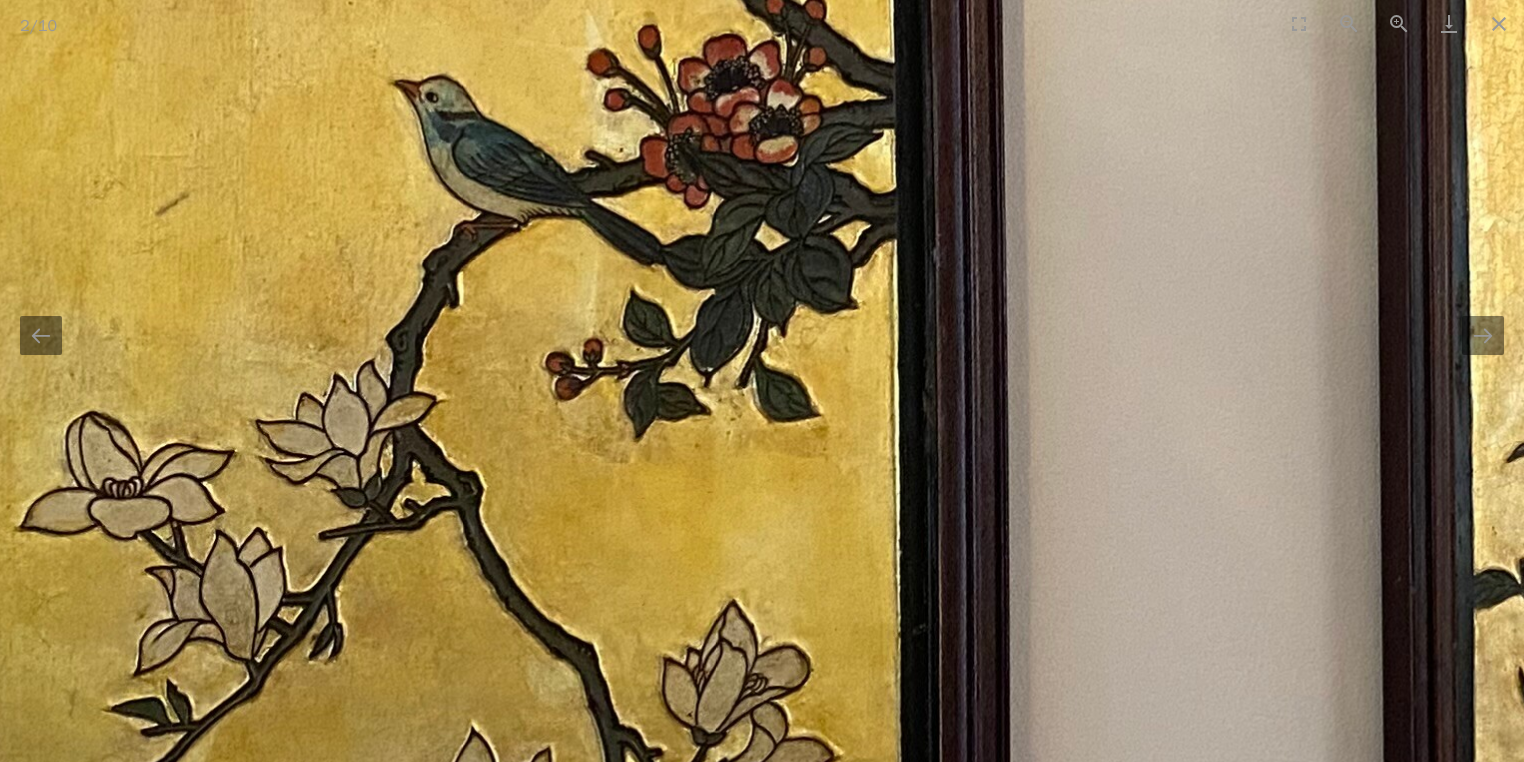 scroll, scrollTop: 0, scrollLeft: 0, axis: both 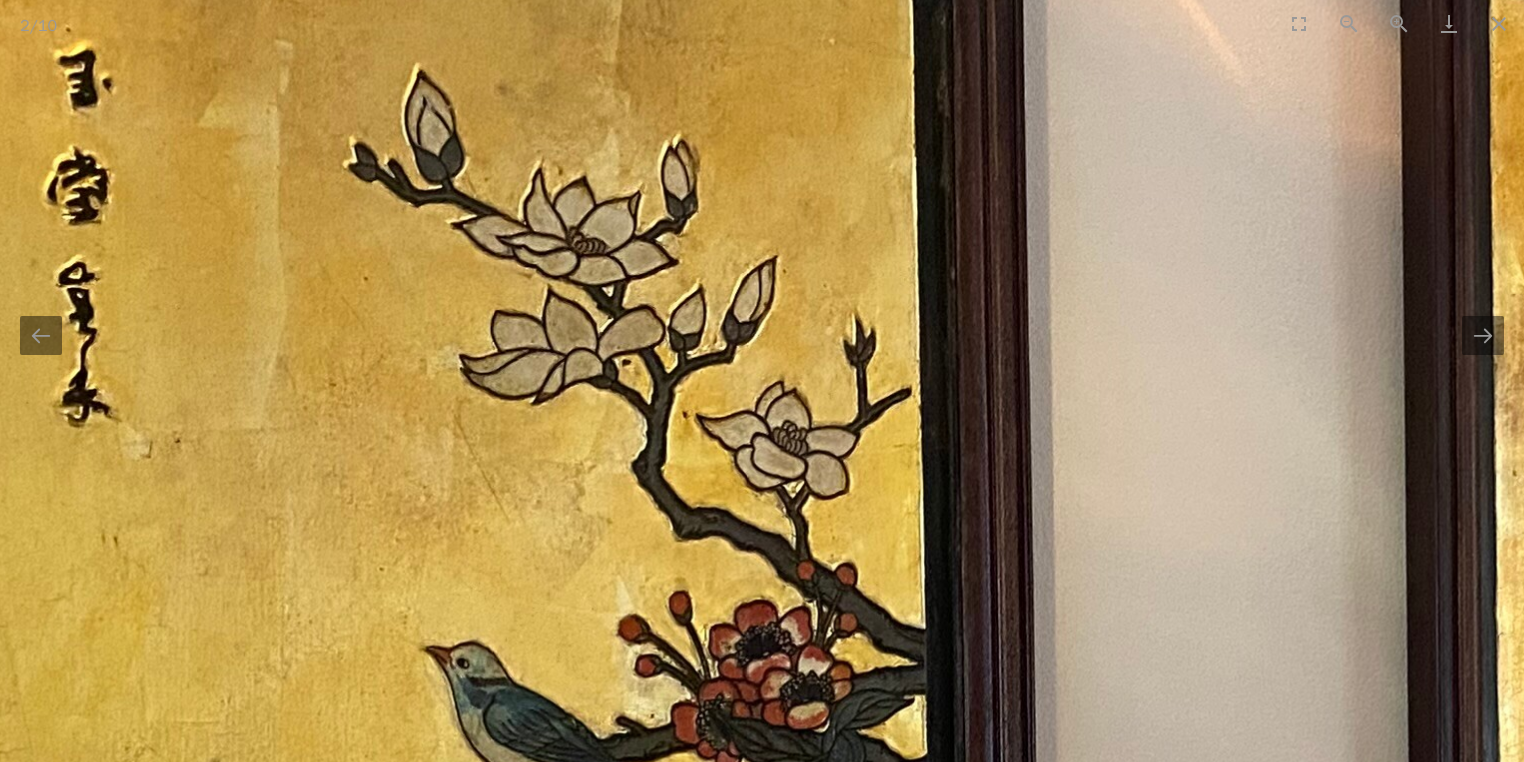 drag, startPoint x: 568, startPoint y: 192, endPoint x: 598, endPoint y: 766, distance: 574.78345 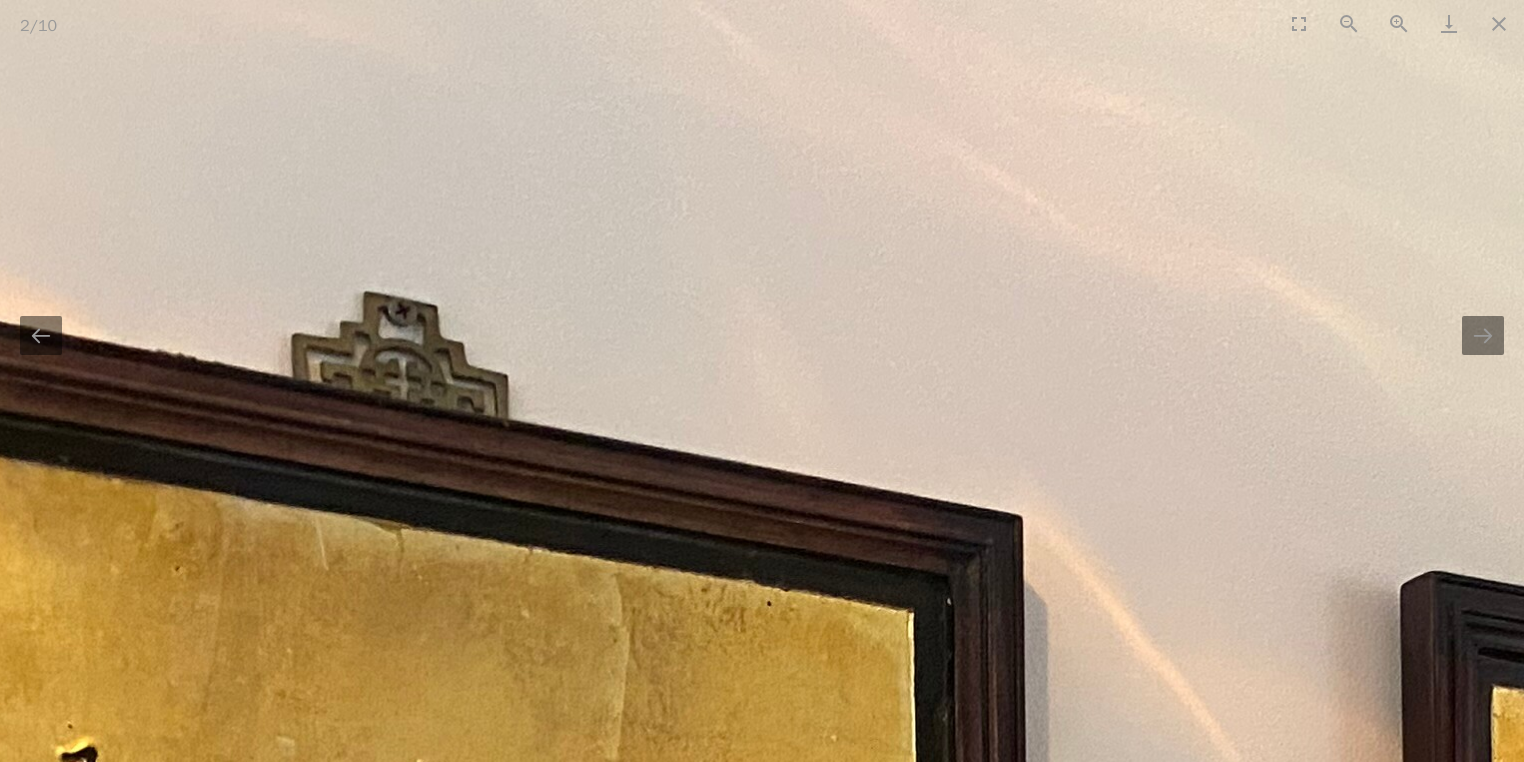 click at bounding box center [1493, 1510] 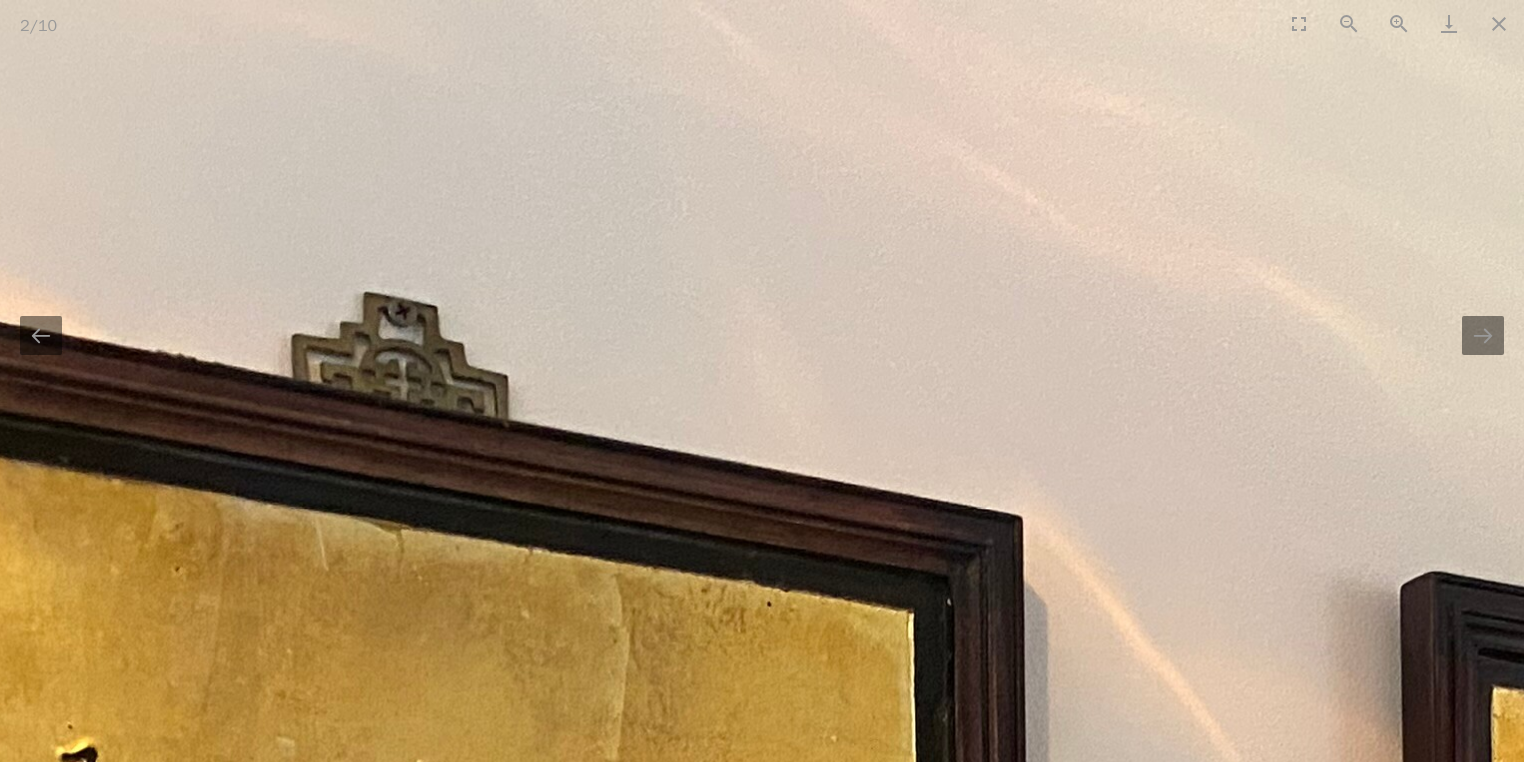 scroll, scrollTop: 0, scrollLeft: 0, axis: both 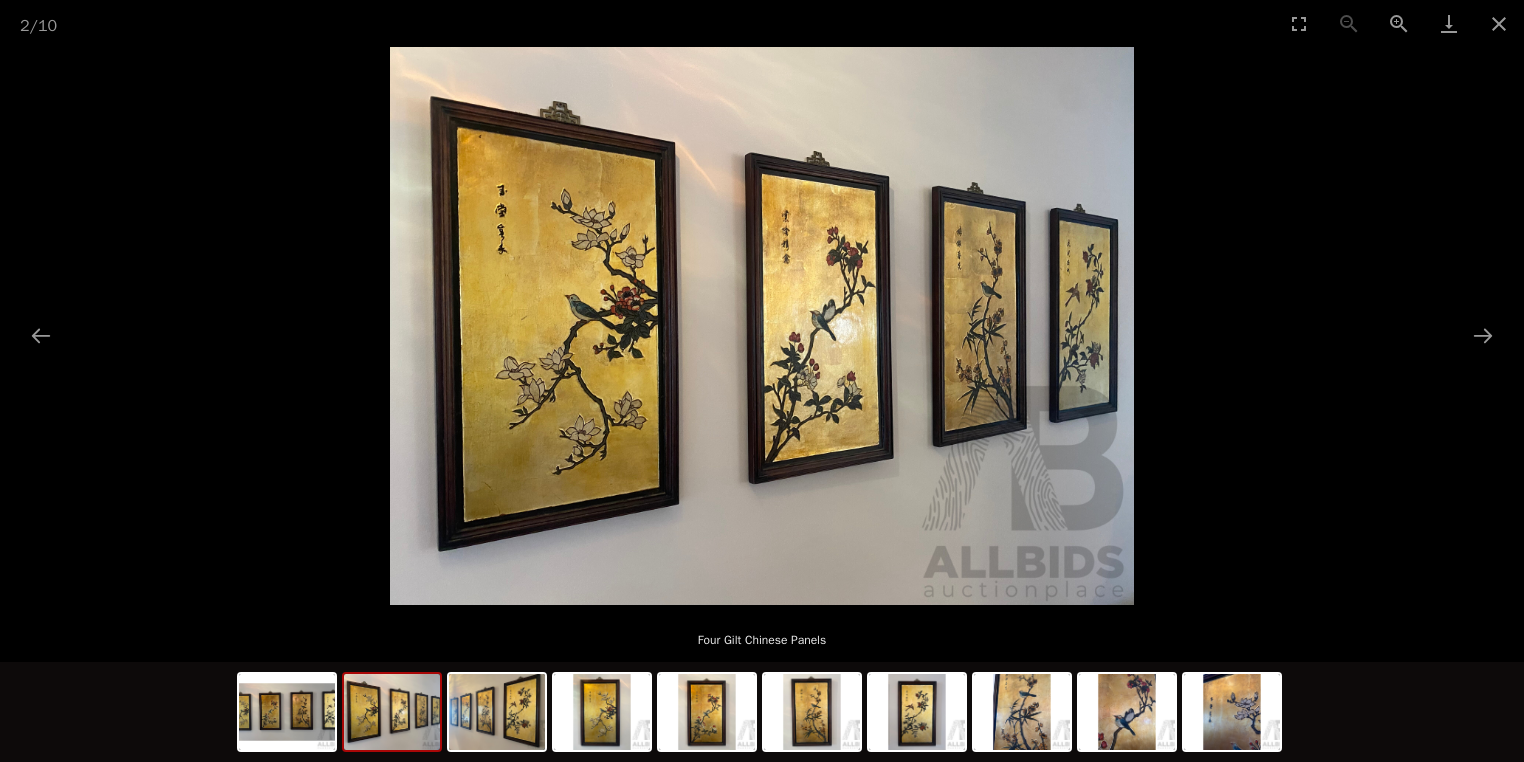 click at bounding box center (762, 326) 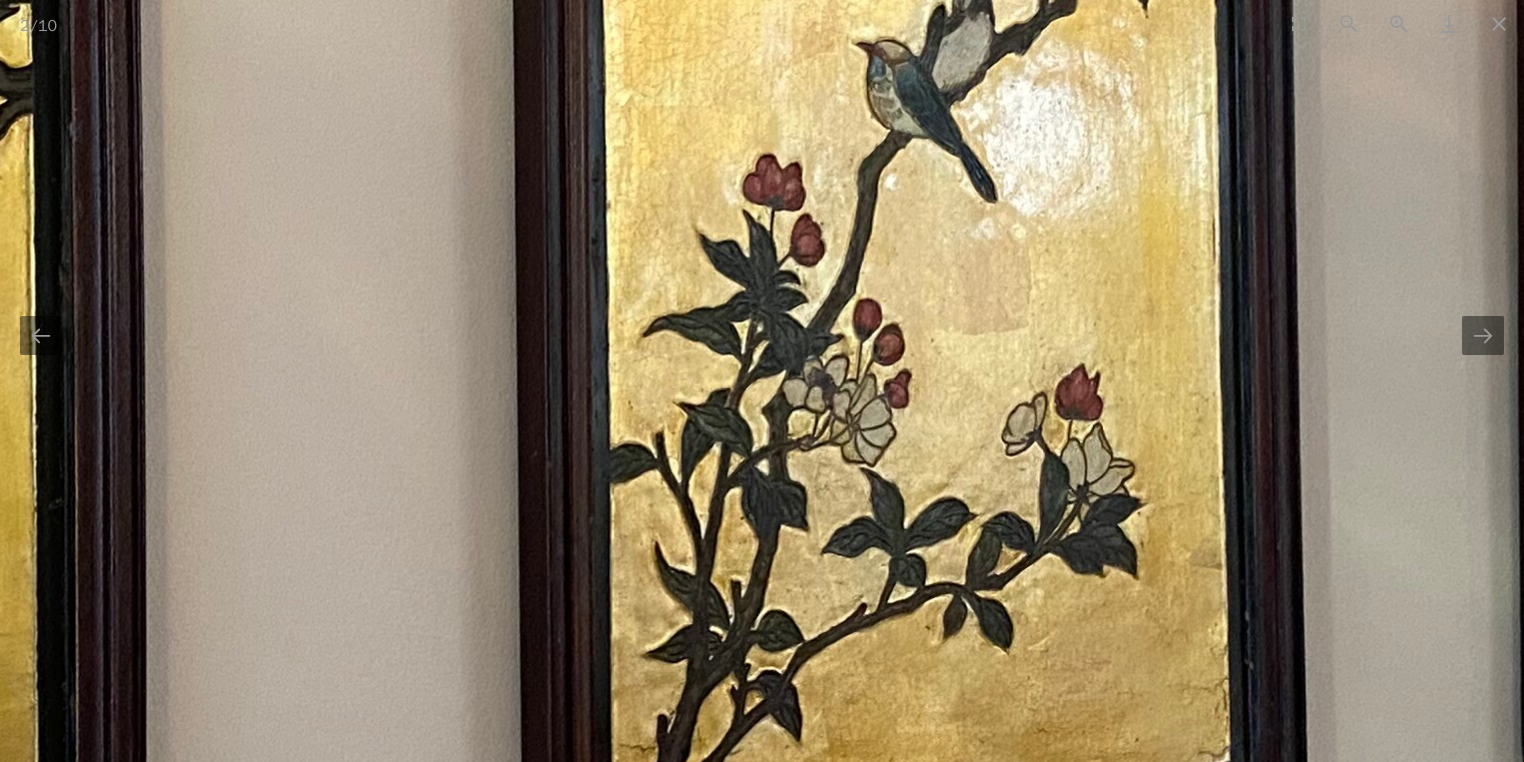 scroll, scrollTop: 0, scrollLeft: 0, axis: both 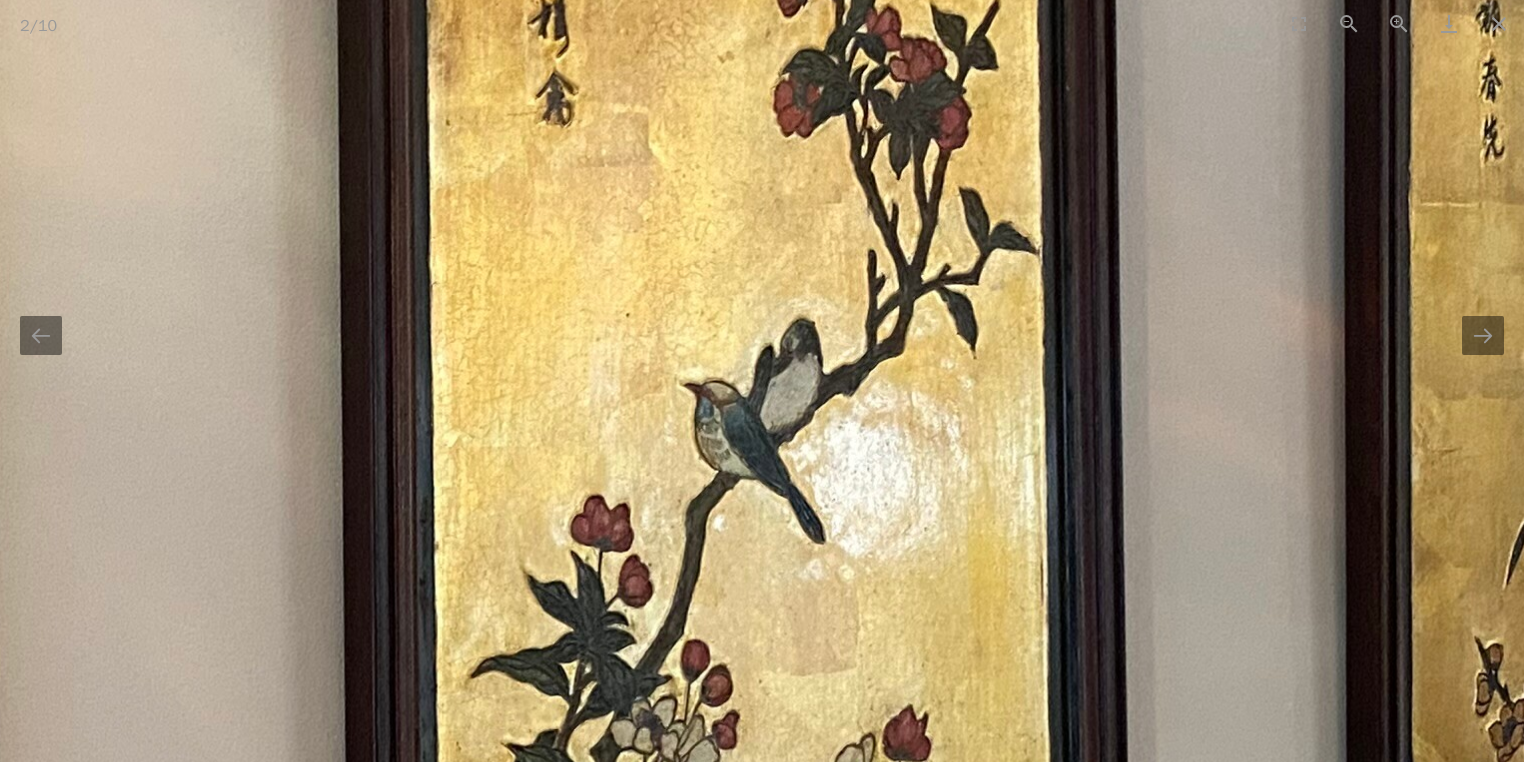 drag, startPoint x: 928, startPoint y: 260, endPoint x: 756, endPoint y: 601, distance: 381.92276 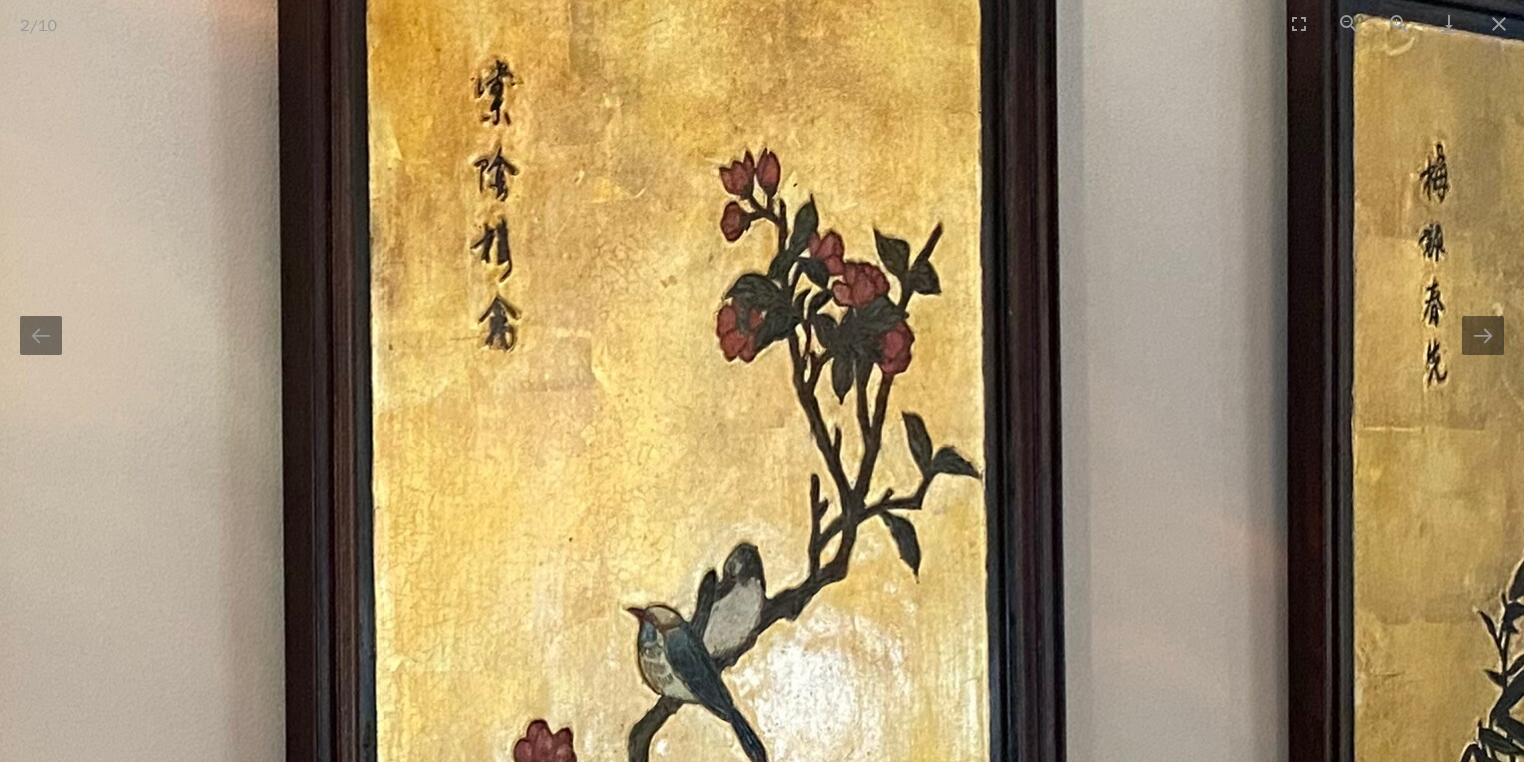 scroll, scrollTop: 320, scrollLeft: 0, axis: vertical 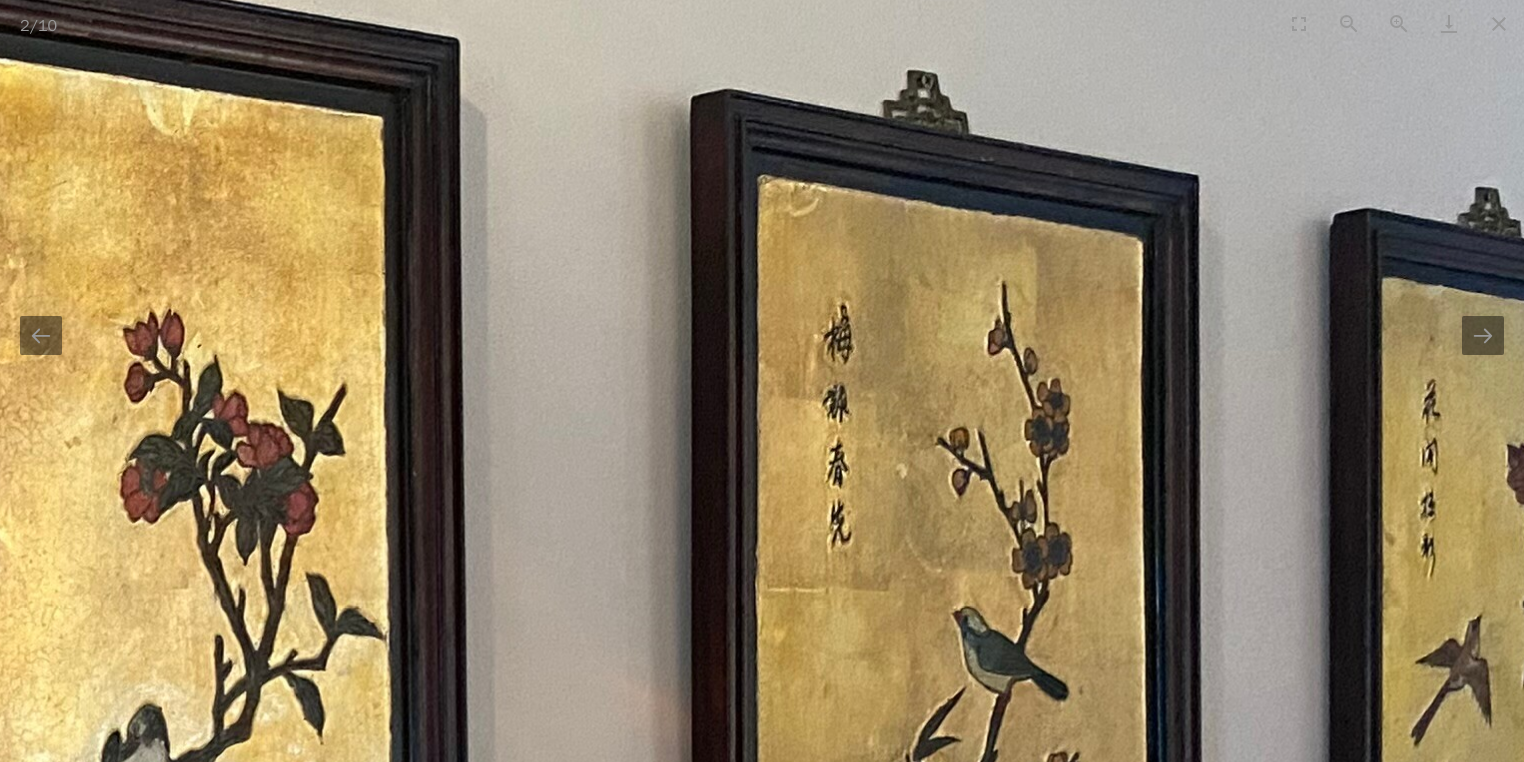 drag, startPoint x: 1184, startPoint y: 471, endPoint x: 573, endPoint y: 636, distance: 632.887 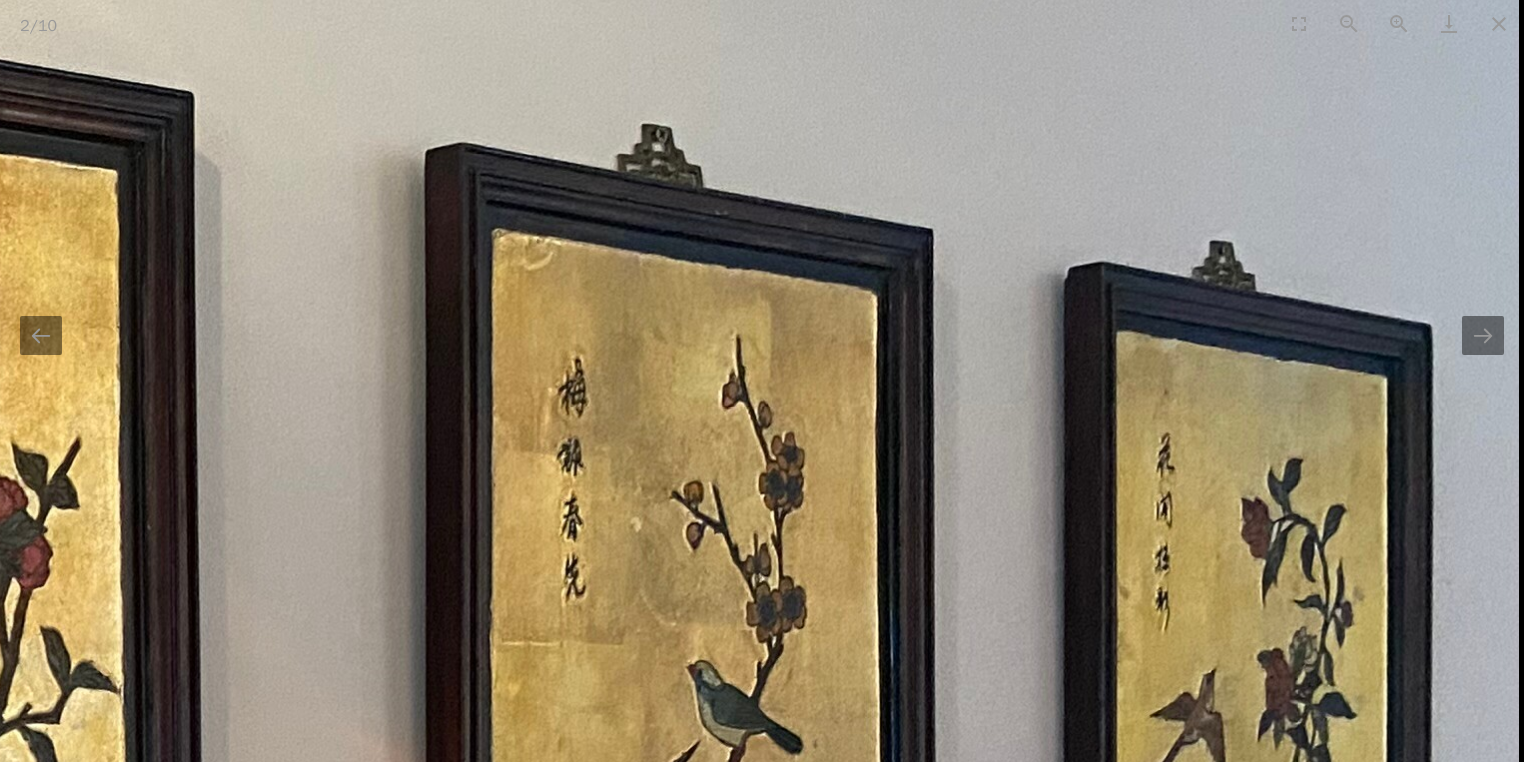 scroll, scrollTop: 0, scrollLeft: 0, axis: both 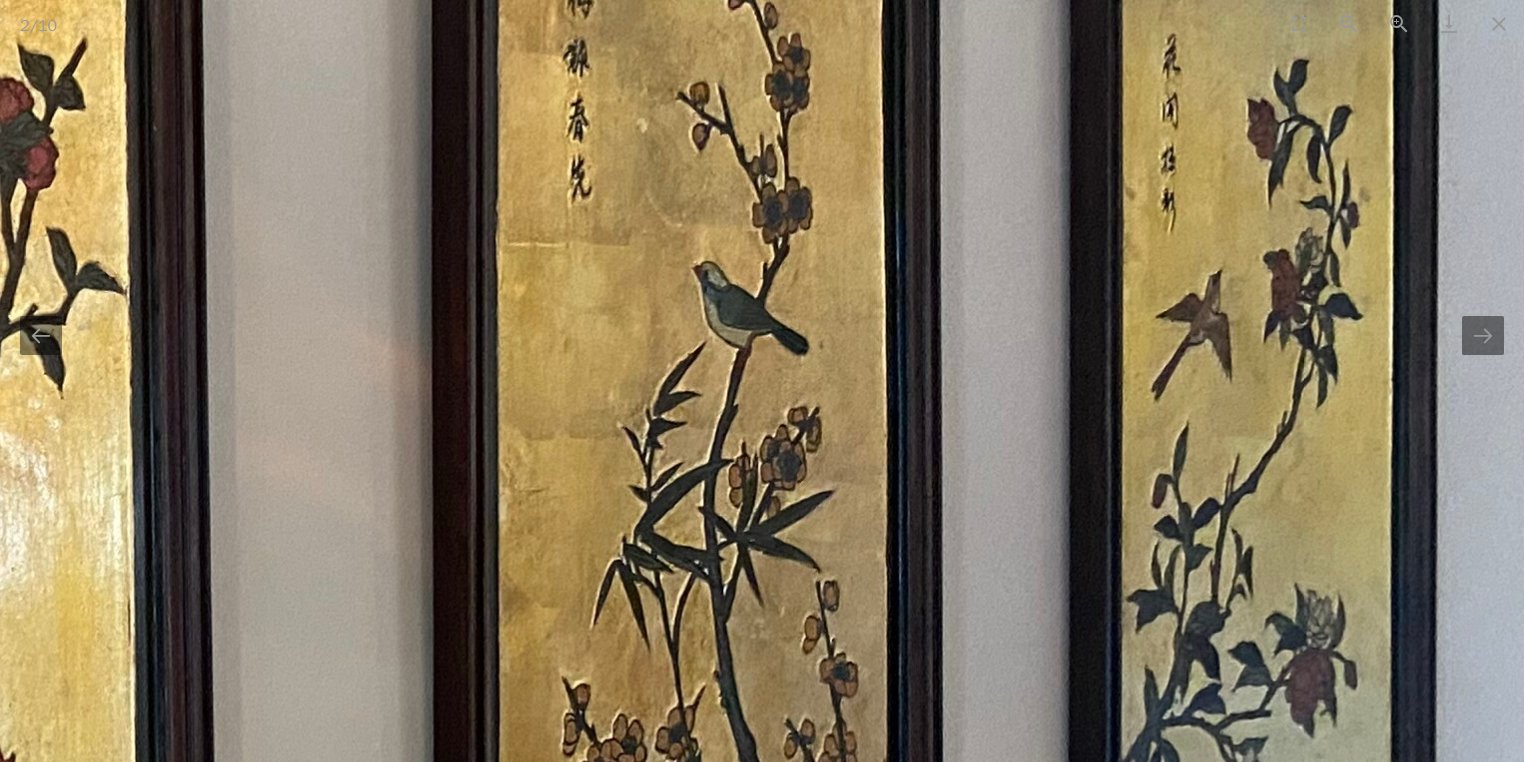 drag, startPoint x: 874, startPoint y: 603, endPoint x: 875, endPoint y: 206, distance: 397.00125 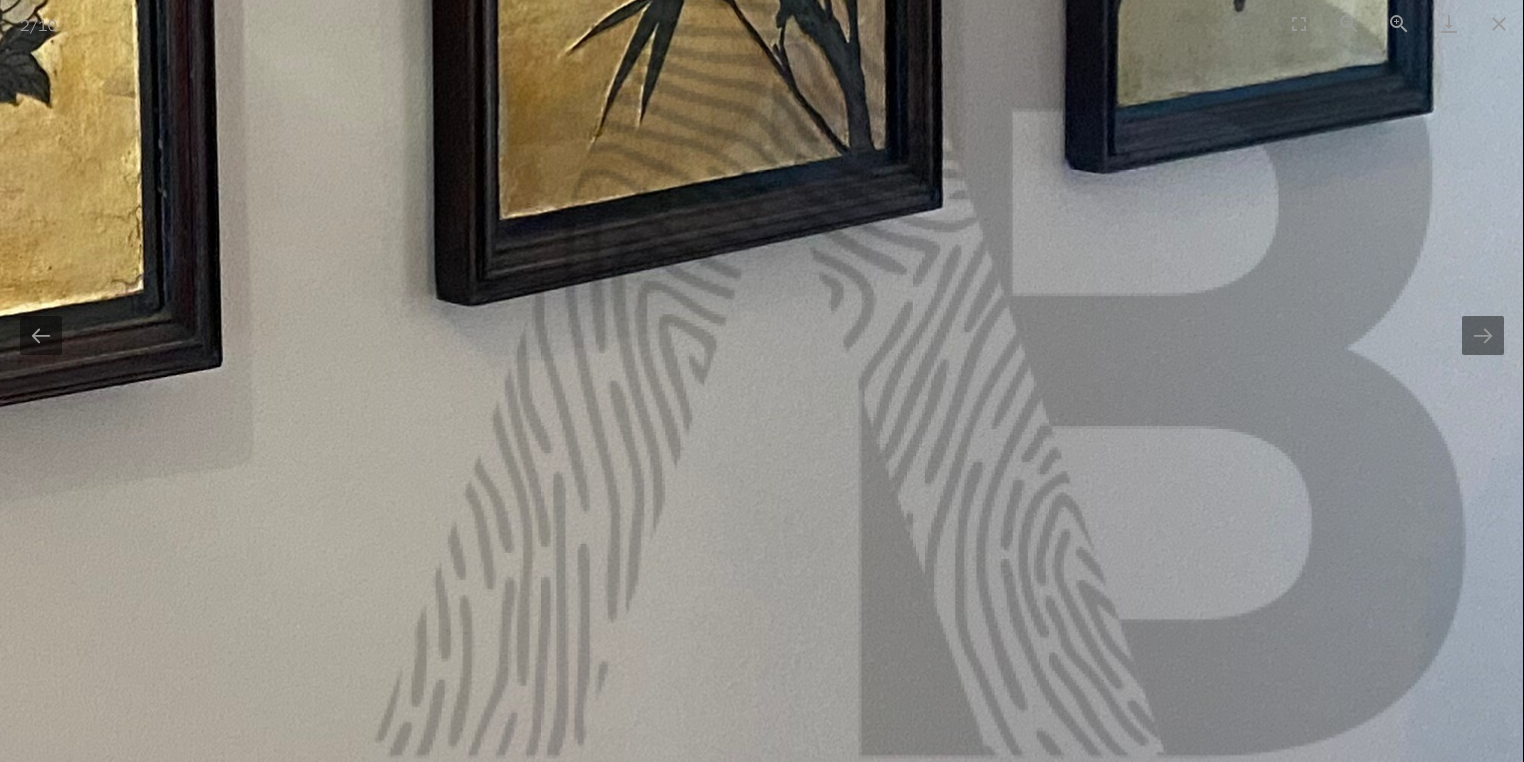 click at bounding box center (-490, -350) 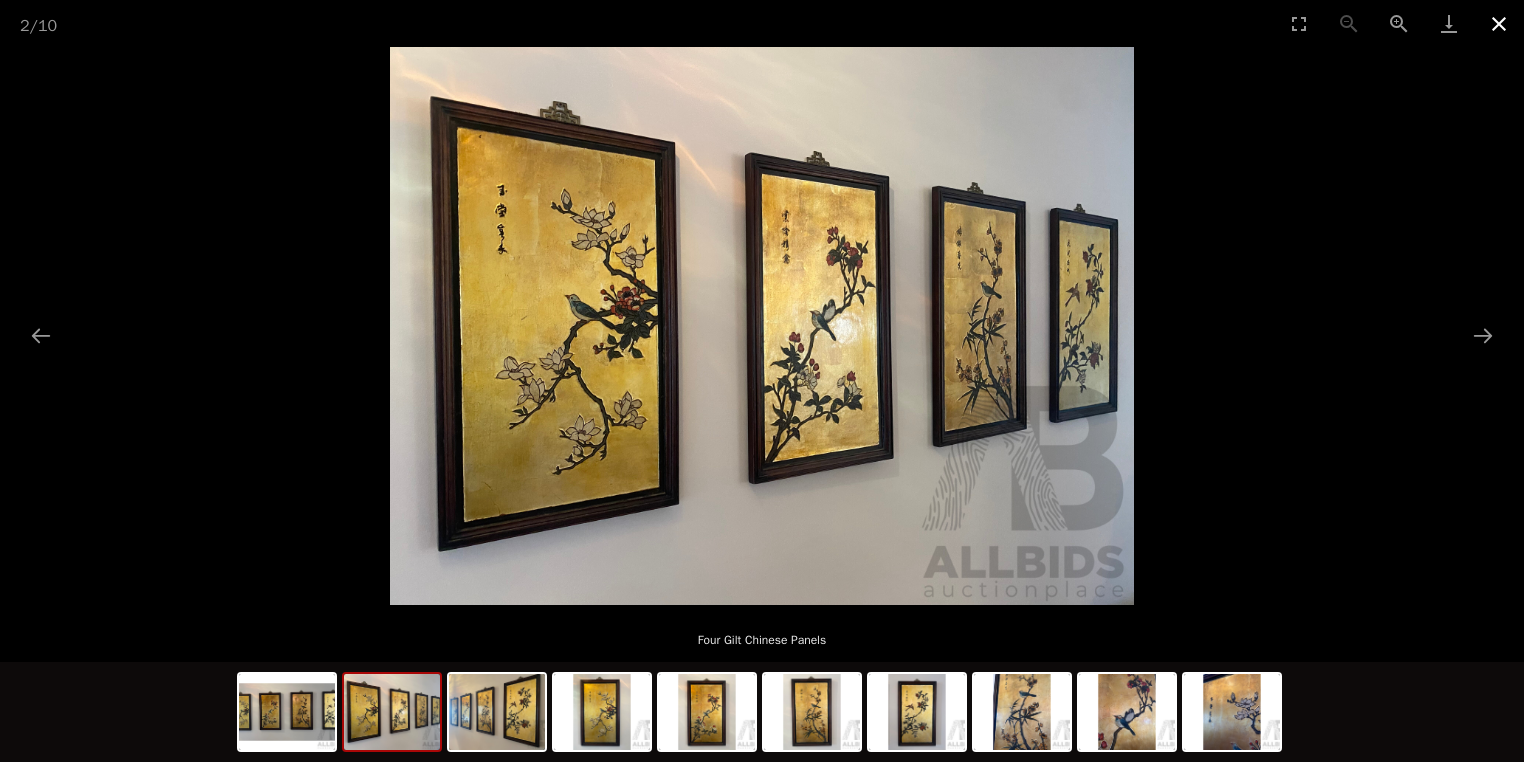 click at bounding box center [1499, 23] 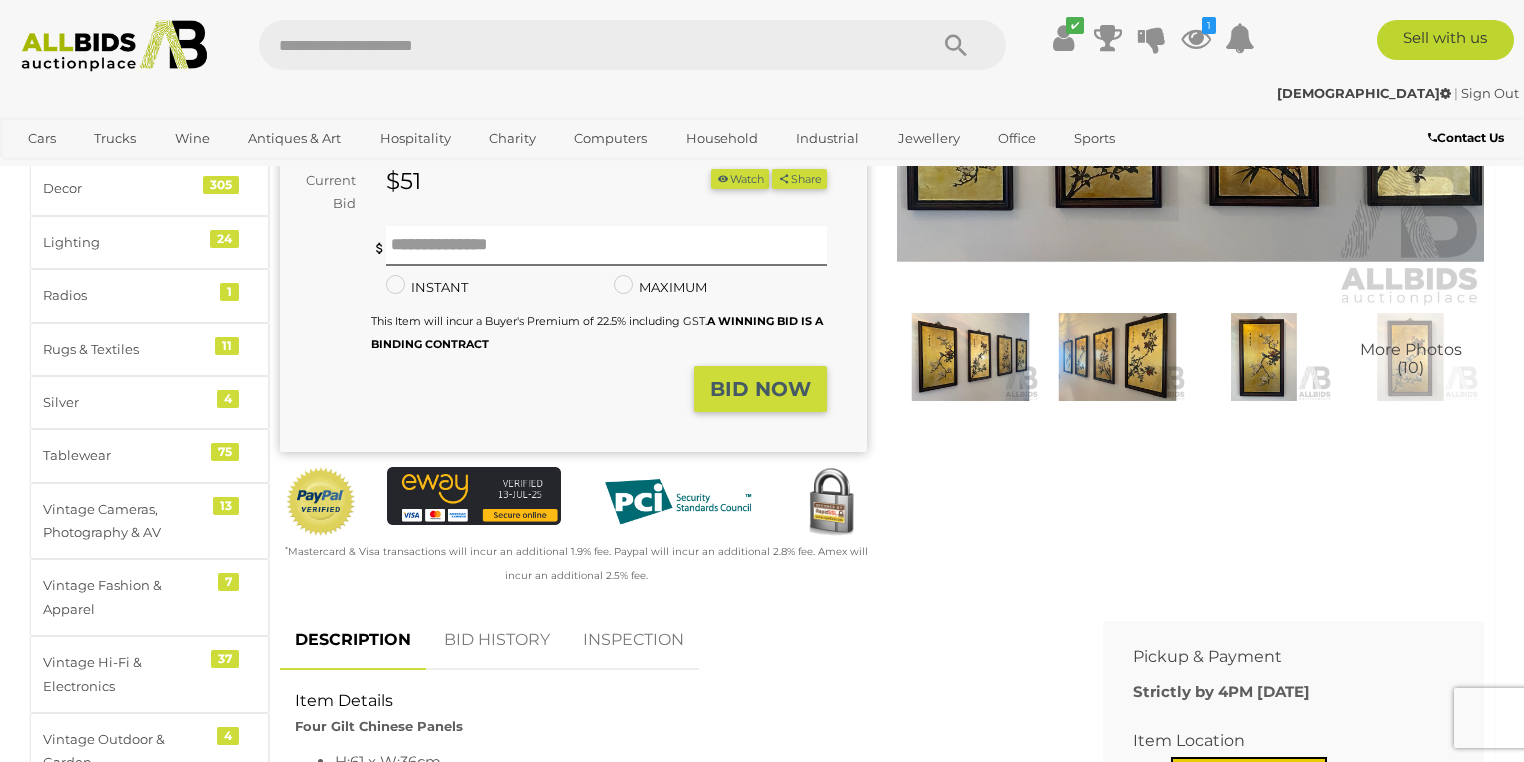 scroll, scrollTop: 0, scrollLeft: 0, axis: both 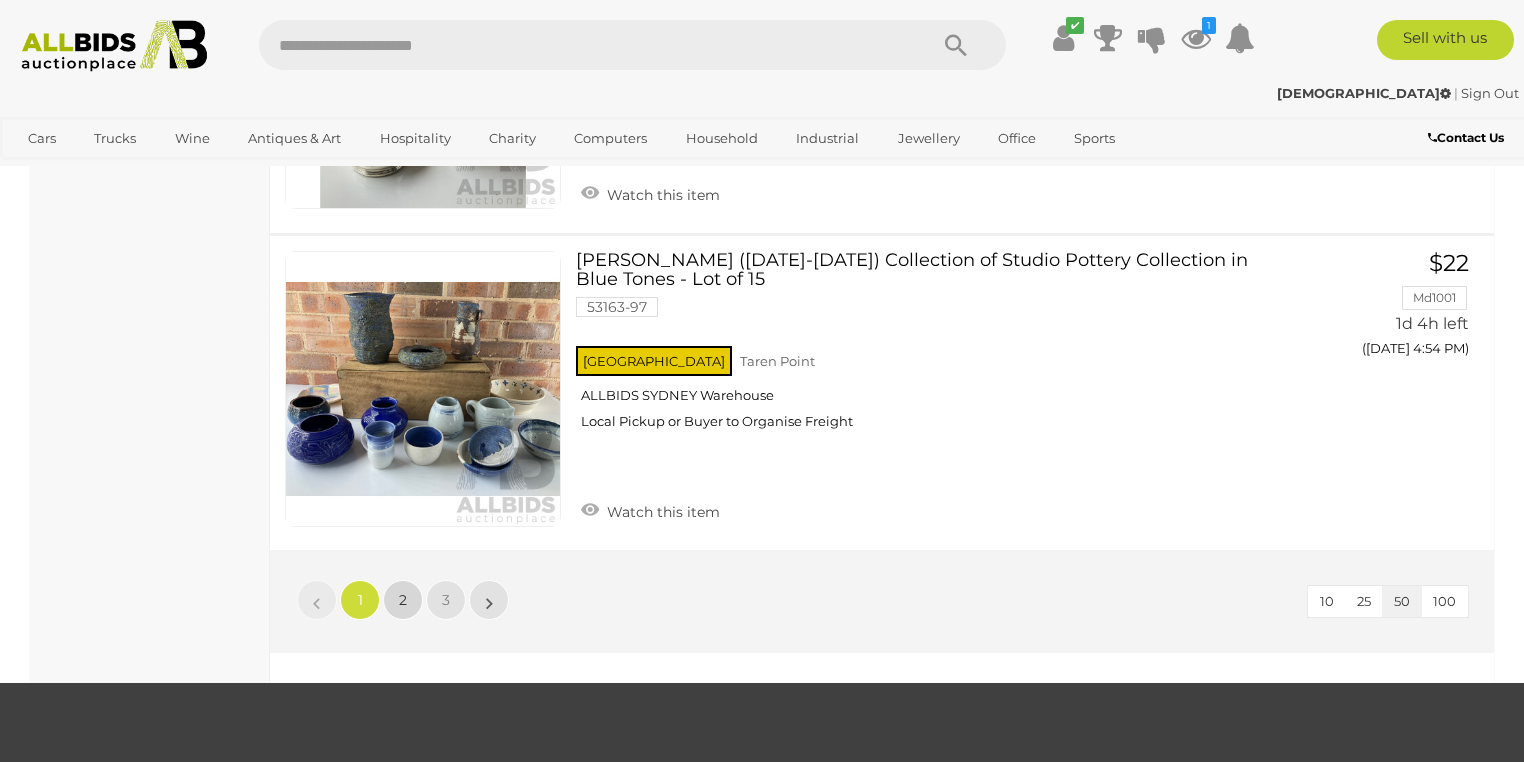 click on "2" at bounding box center [403, 600] 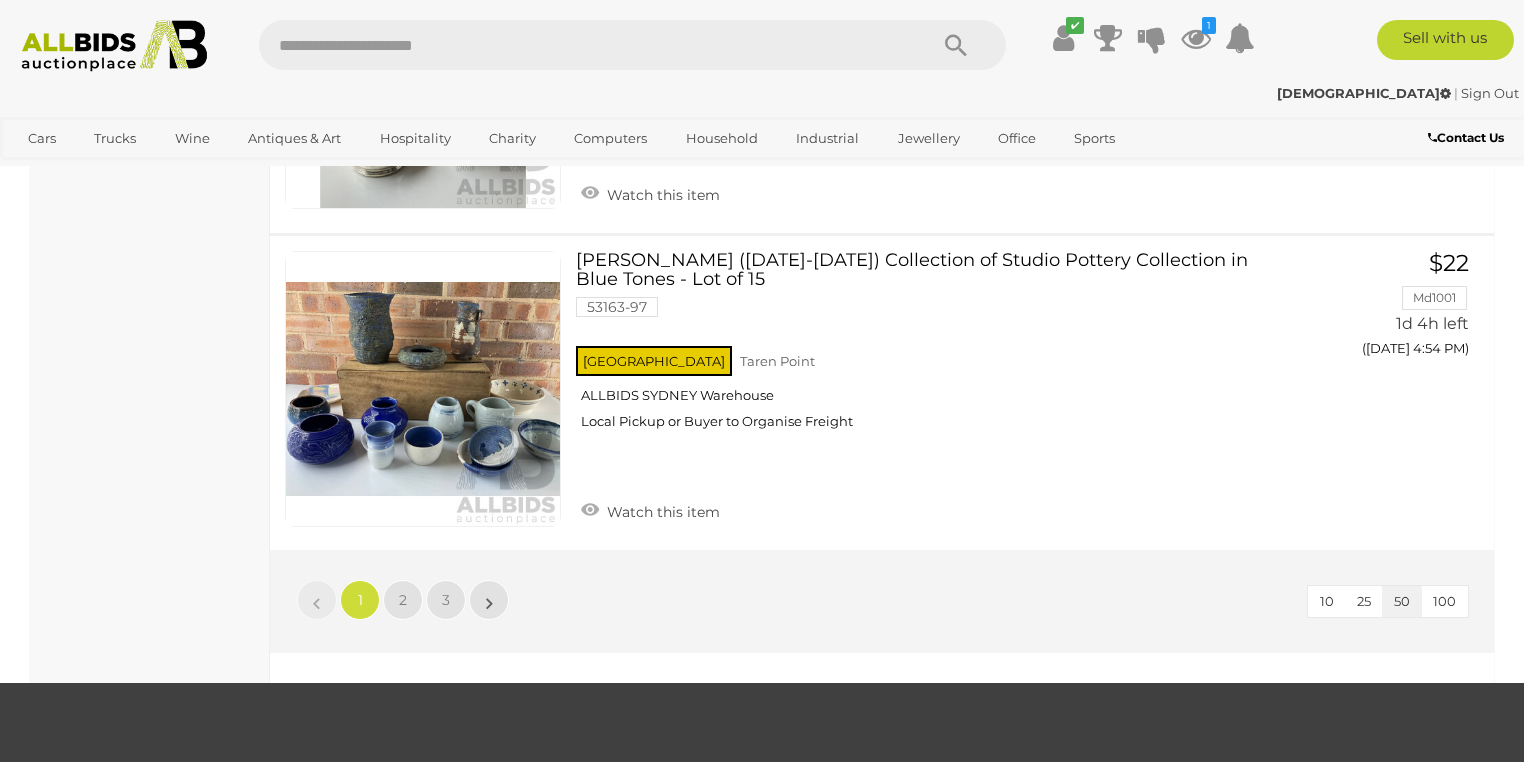 scroll, scrollTop: 102, scrollLeft: 0, axis: vertical 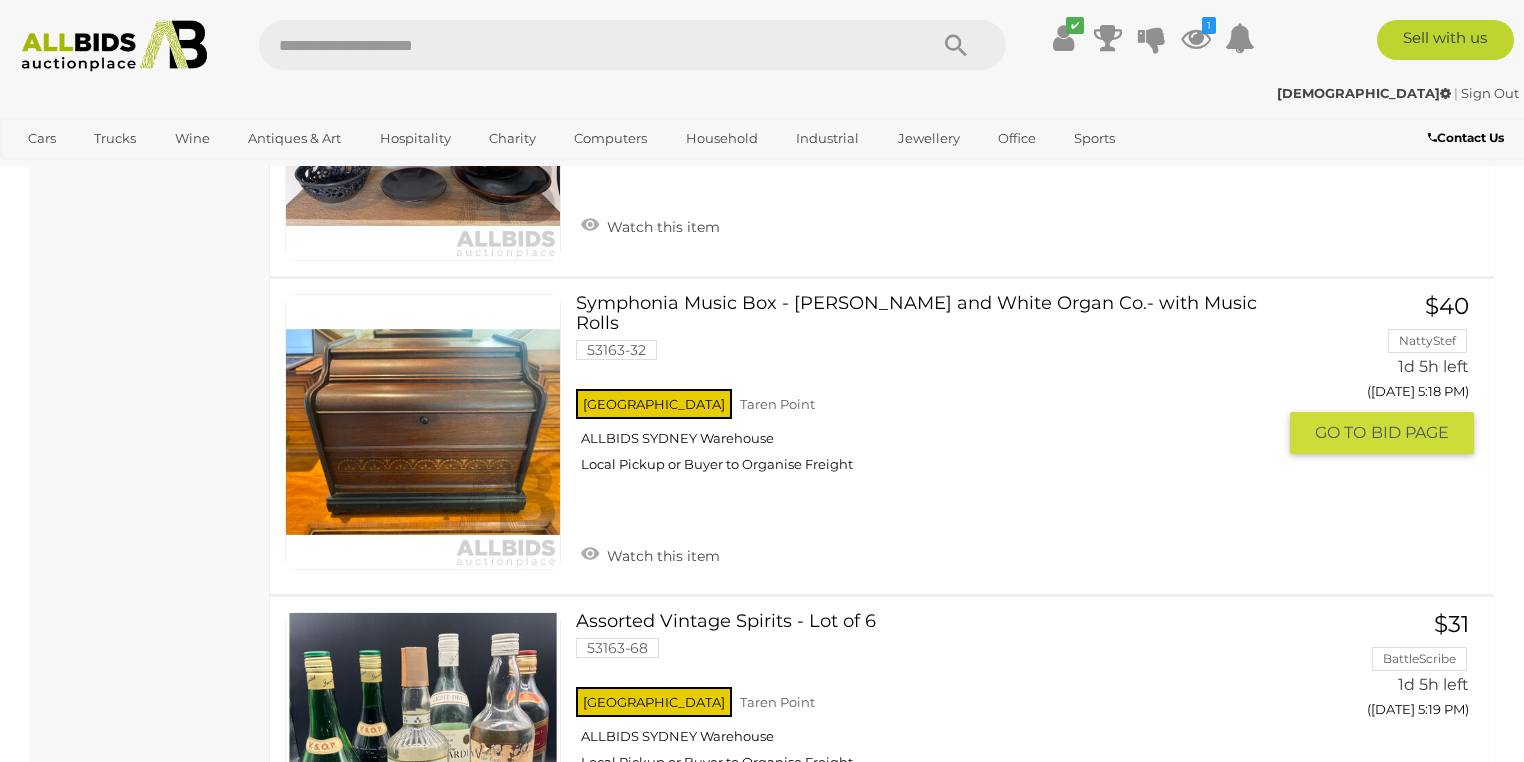 click at bounding box center (423, 432) 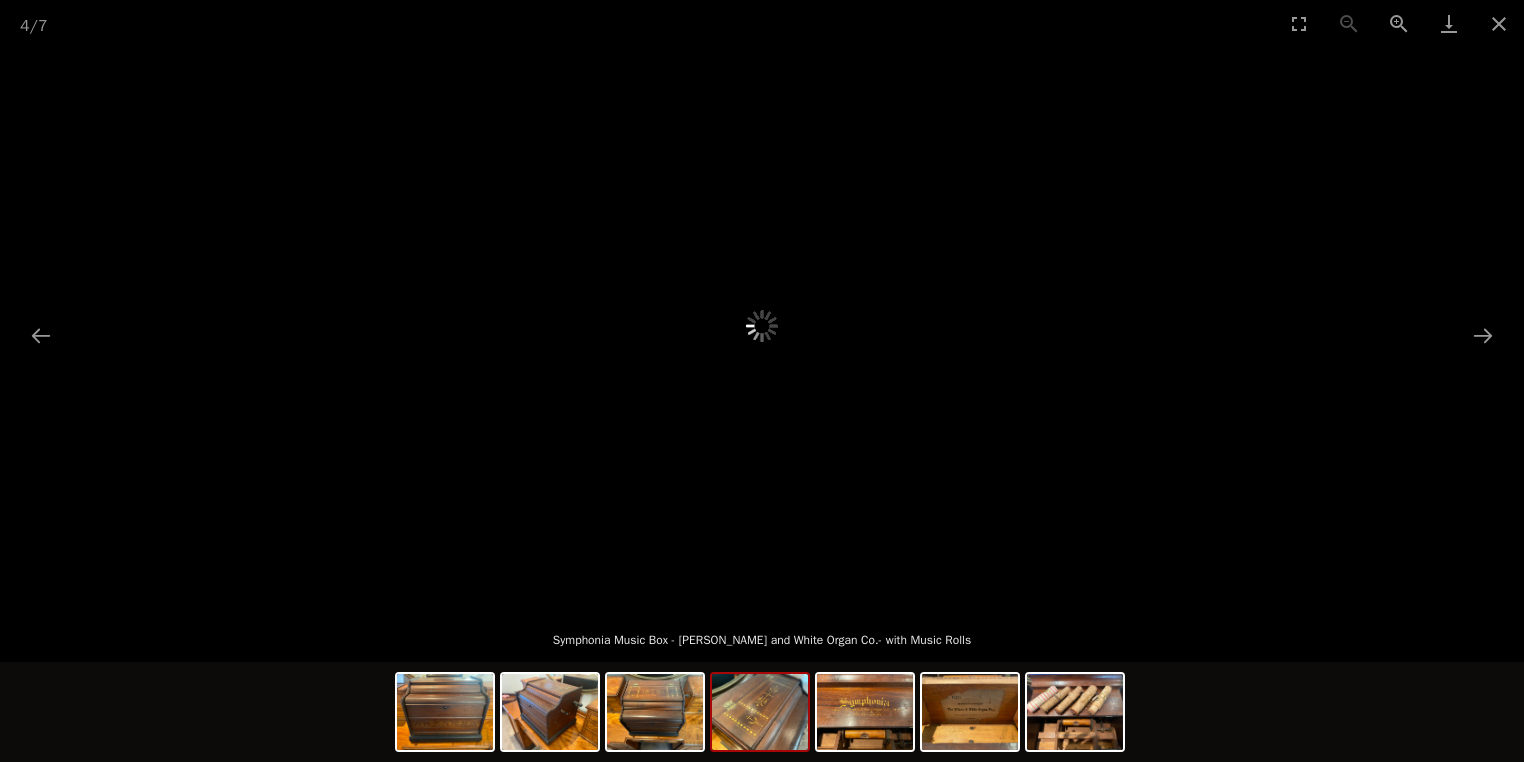 scroll, scrollTop: 160, scrollLeft: 0, axis: vertical 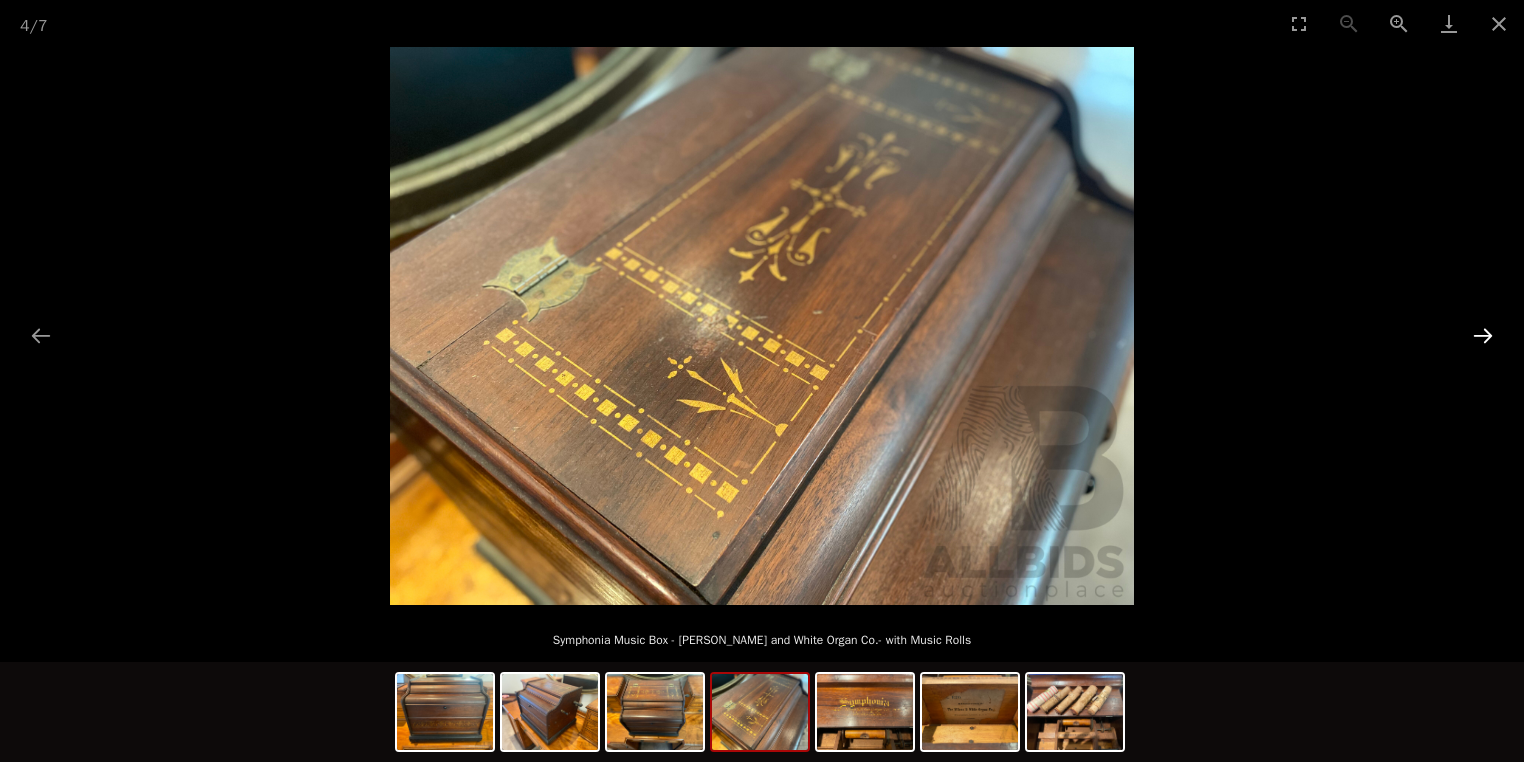 click at bounding box center [1483, 335] 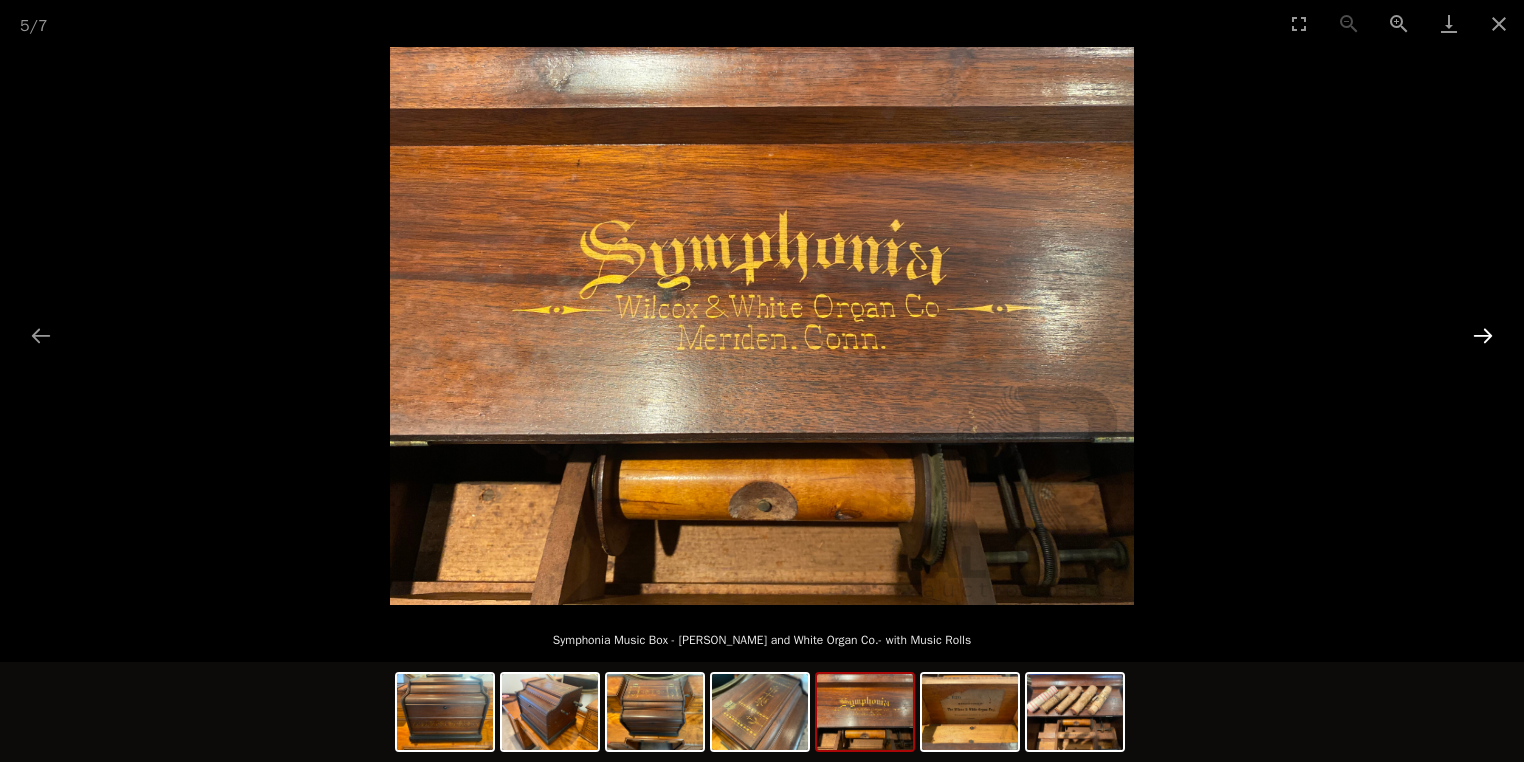 click at bounding box center [1483, 335] 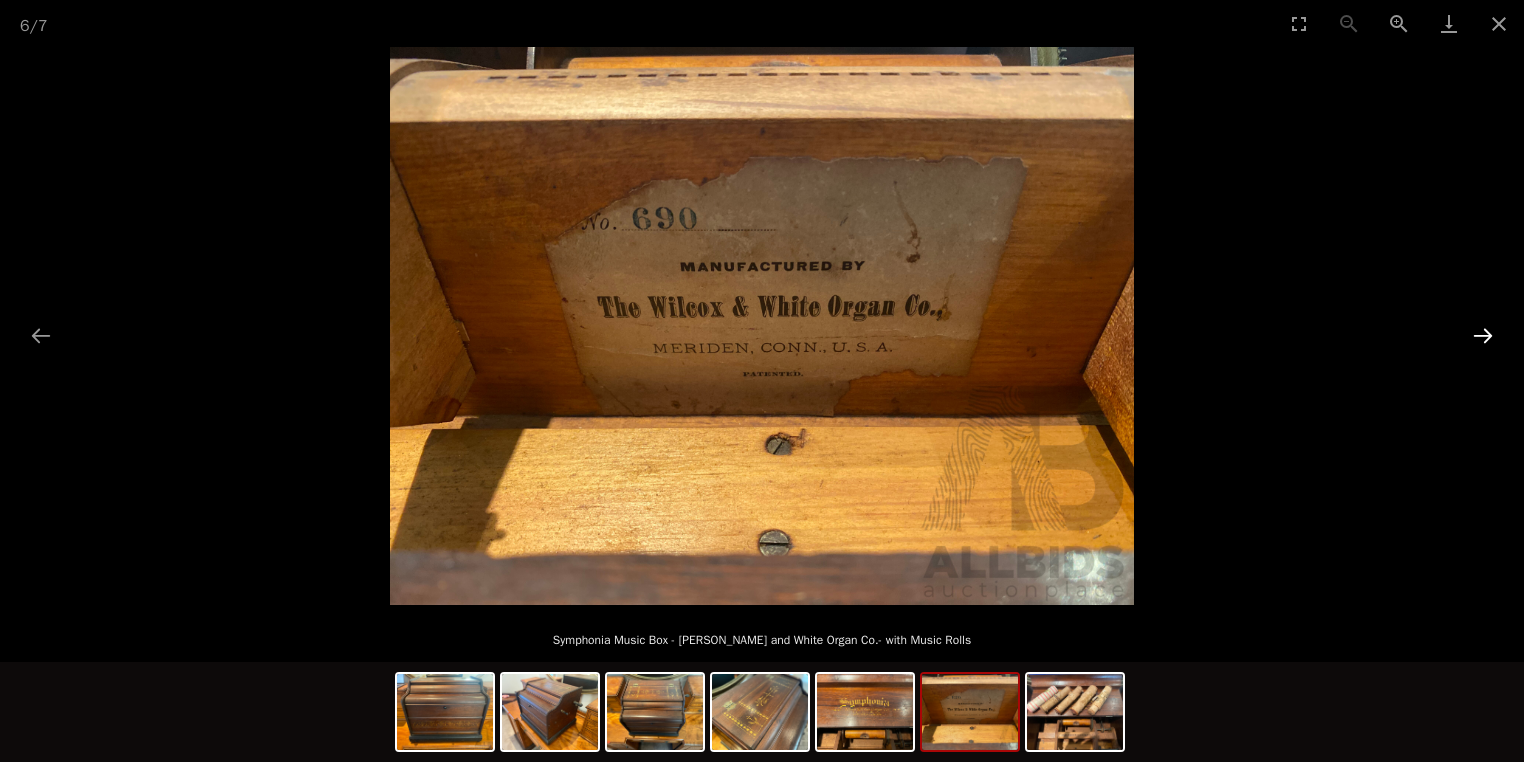 click at bounding box center (1483, 335) 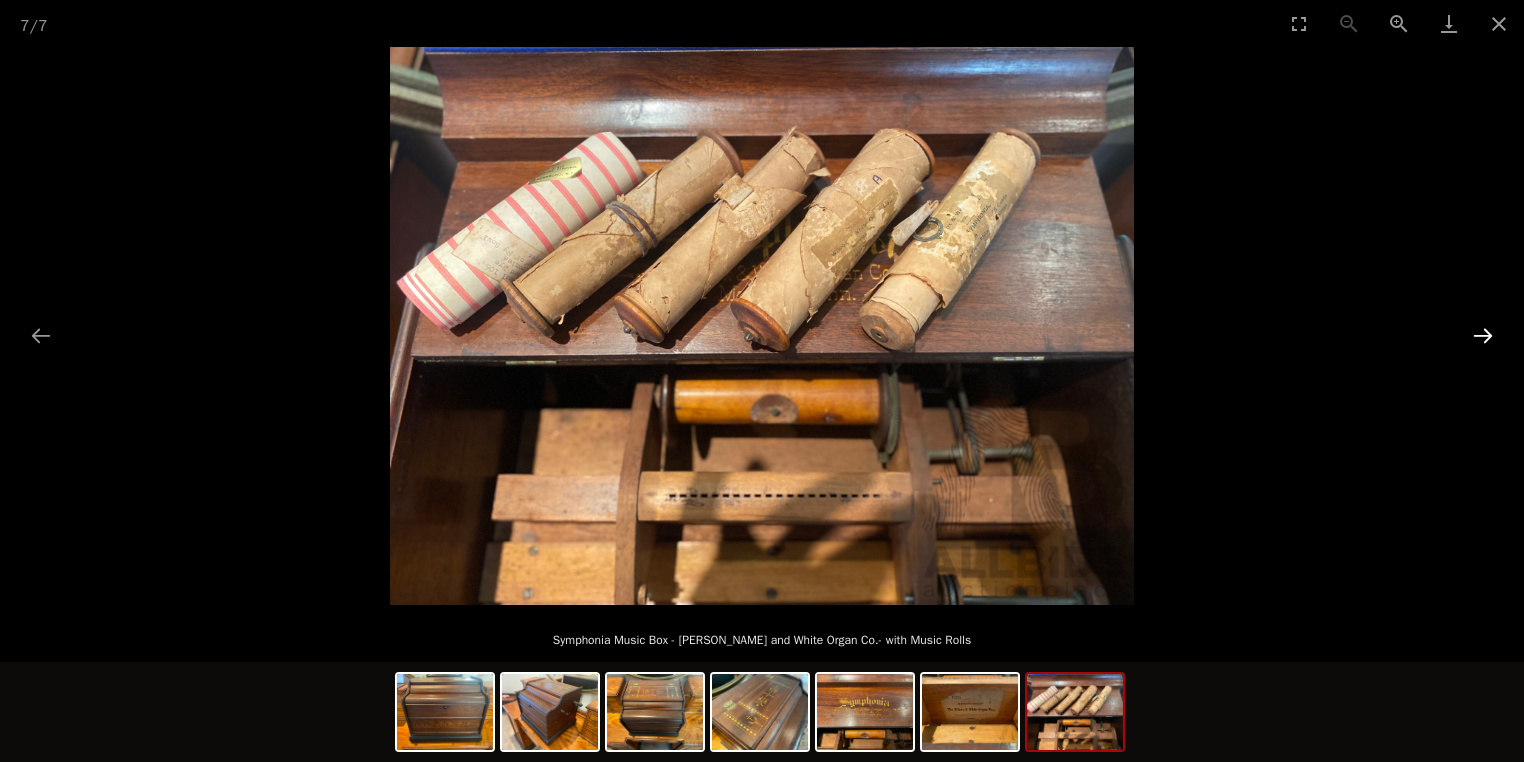 click at bounding box center (1483, 335) 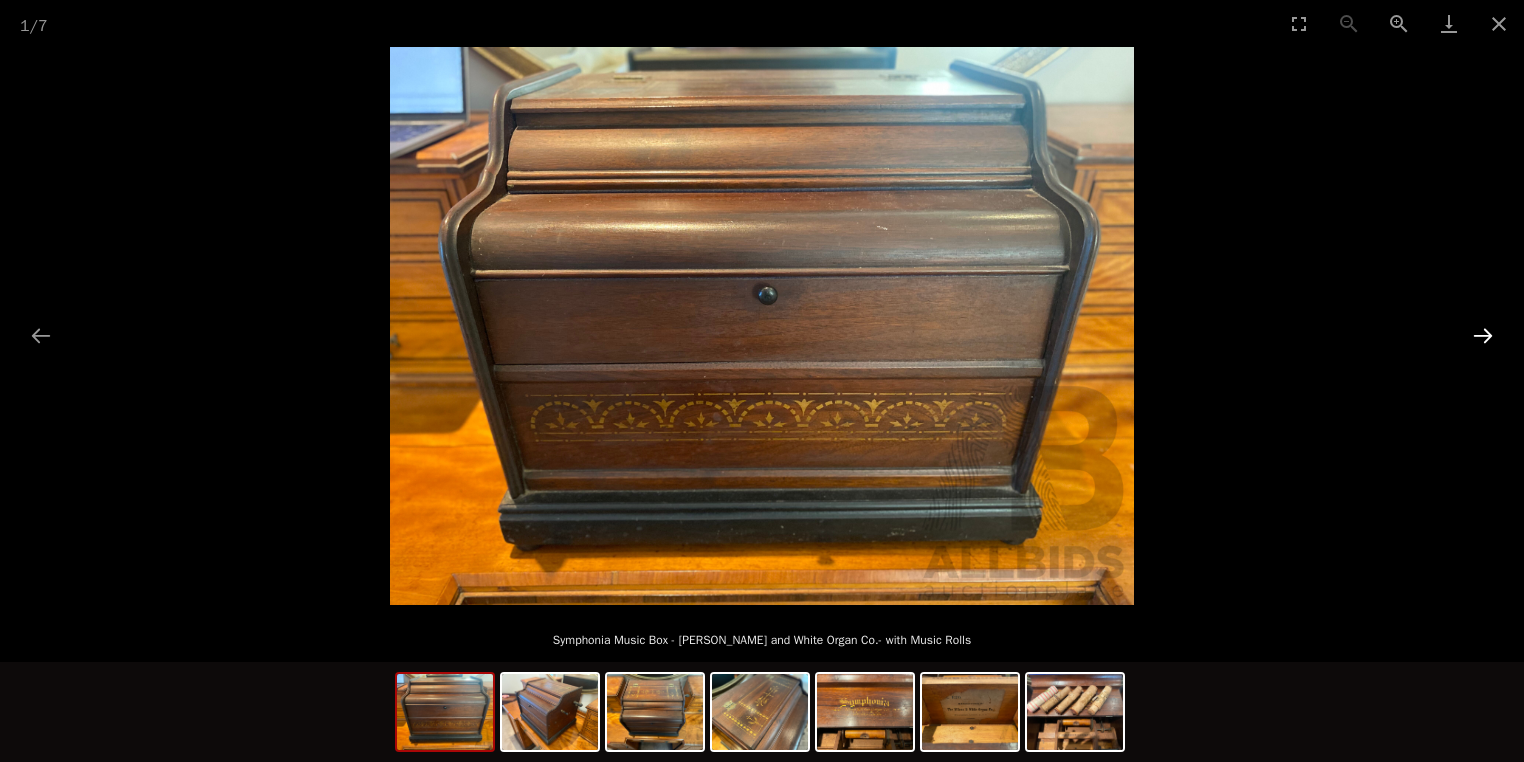 click at bounding box center (1483, 335) 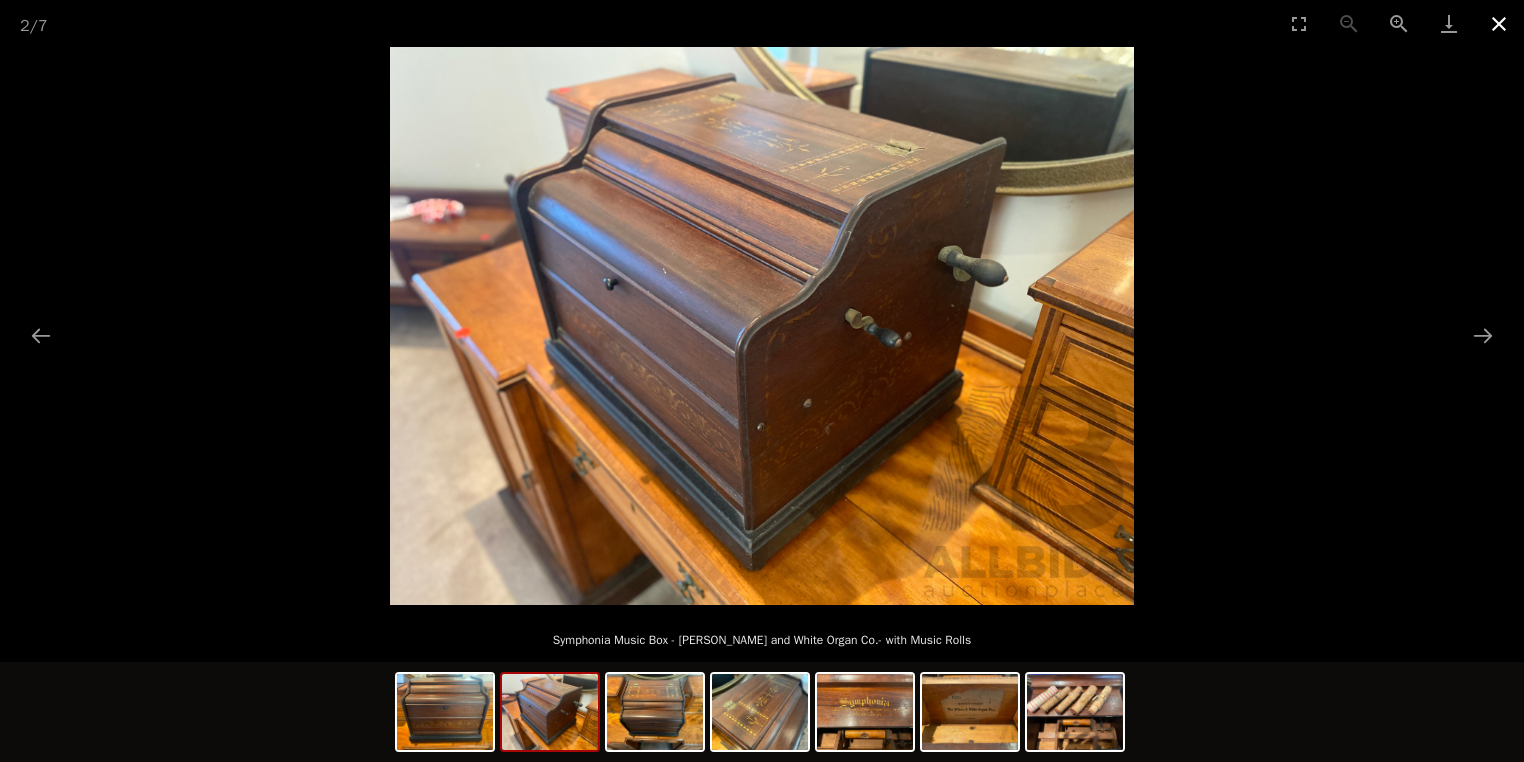 click at bounding box center [1499, 23] 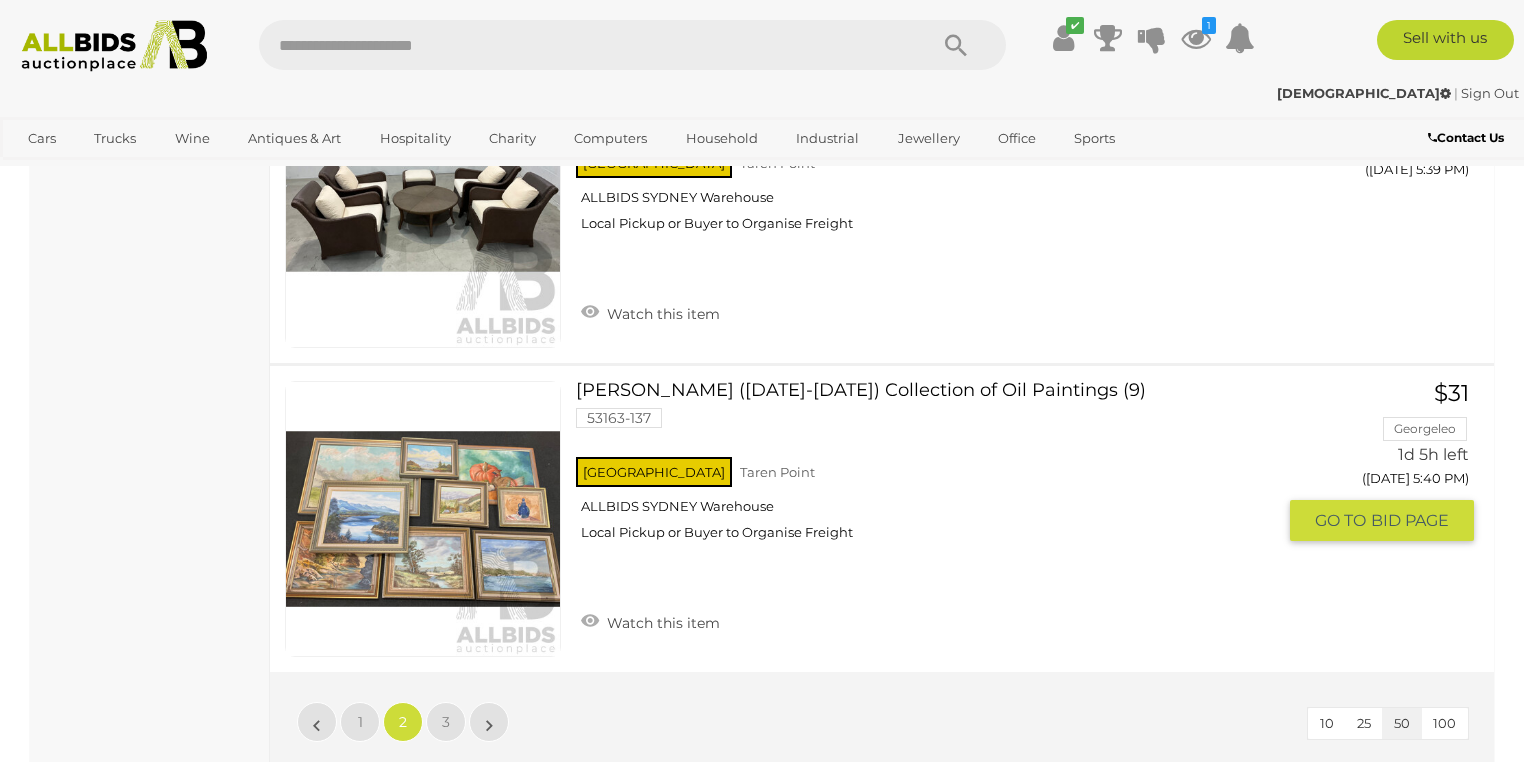 scroll, scrollTop: 15380, scrollLeft: 0, axis: vertical 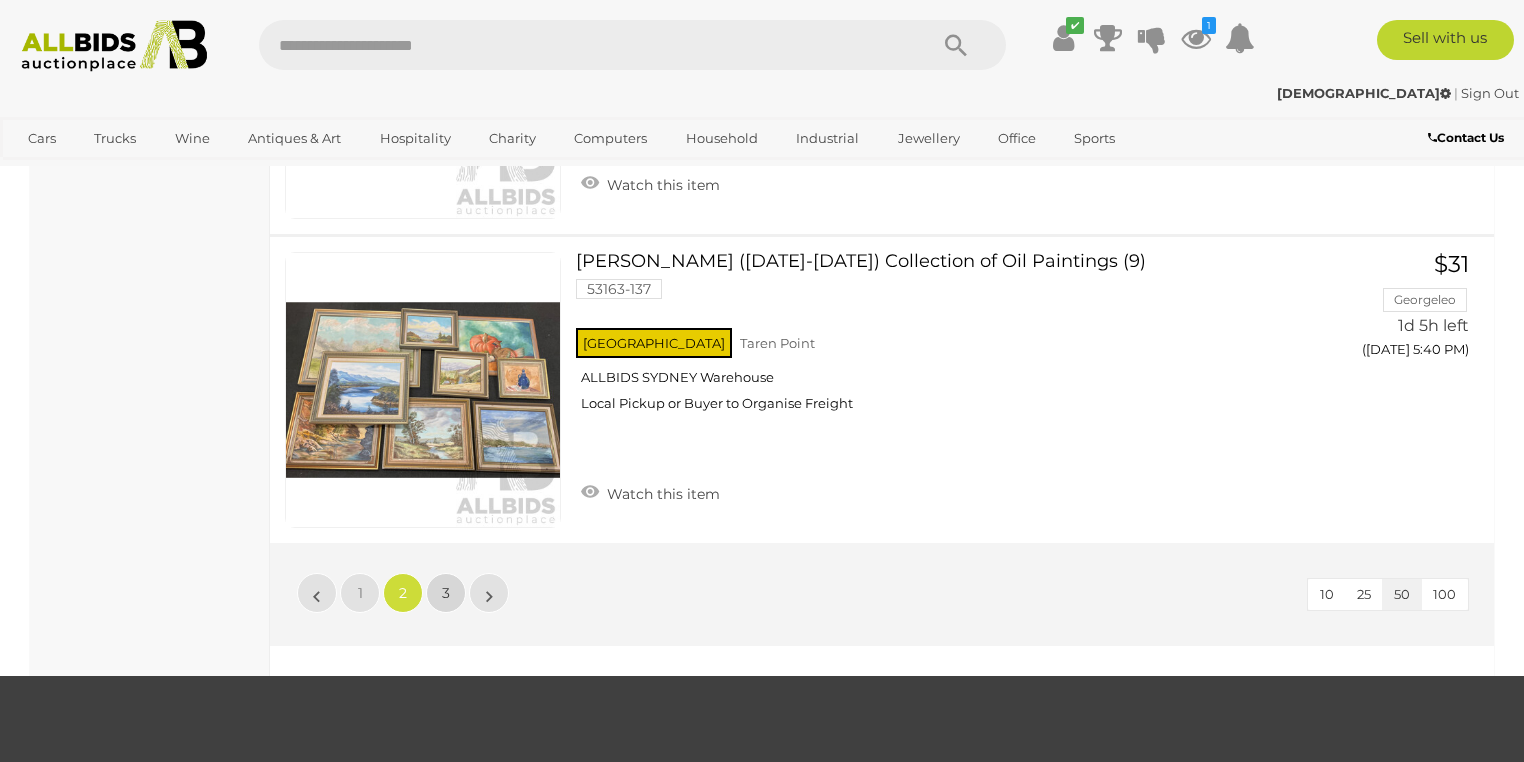 click on "3" at bounding box center [446, 593] 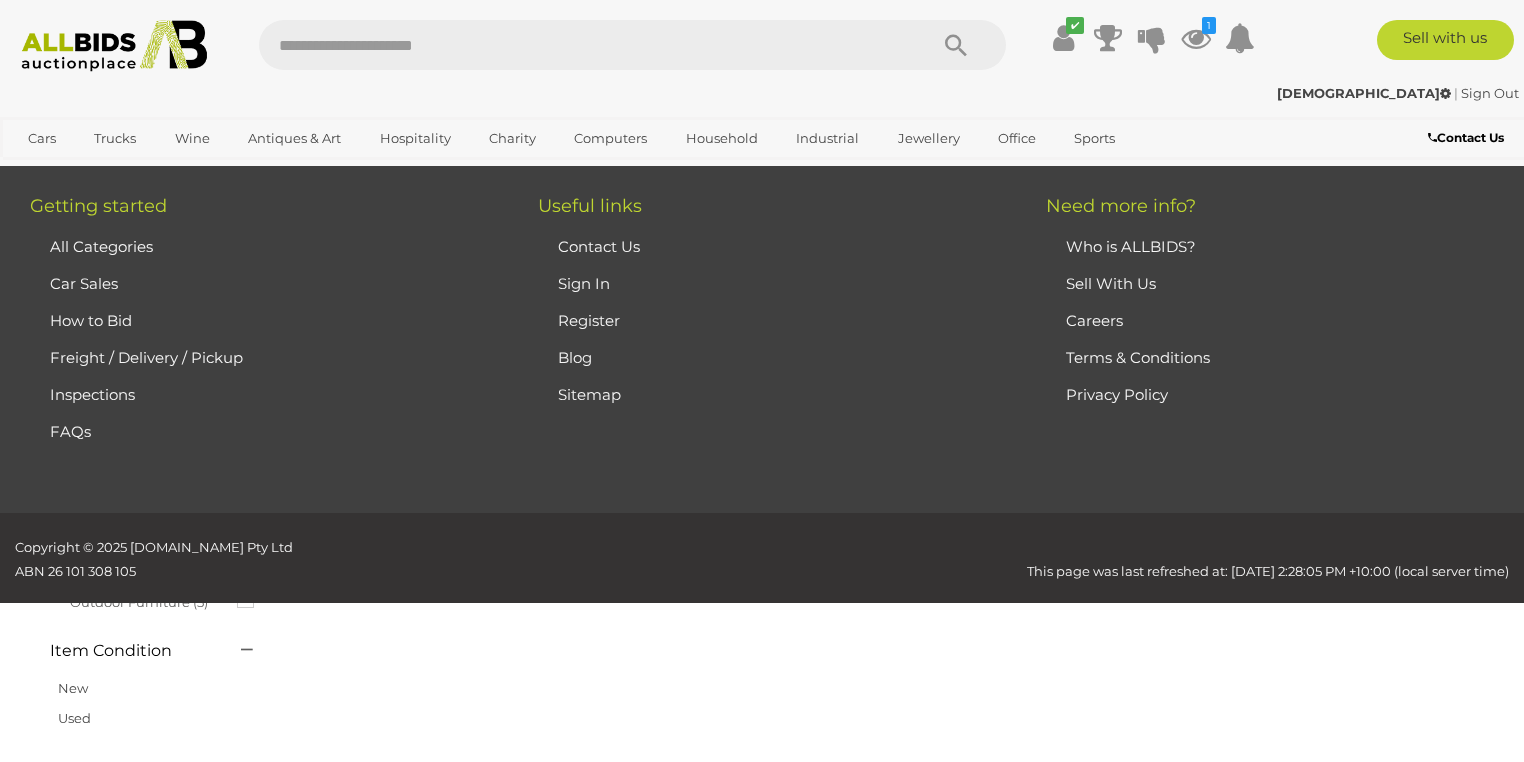 scroll, scrollTop: 102, scrollLeft: 0, axis: vertical 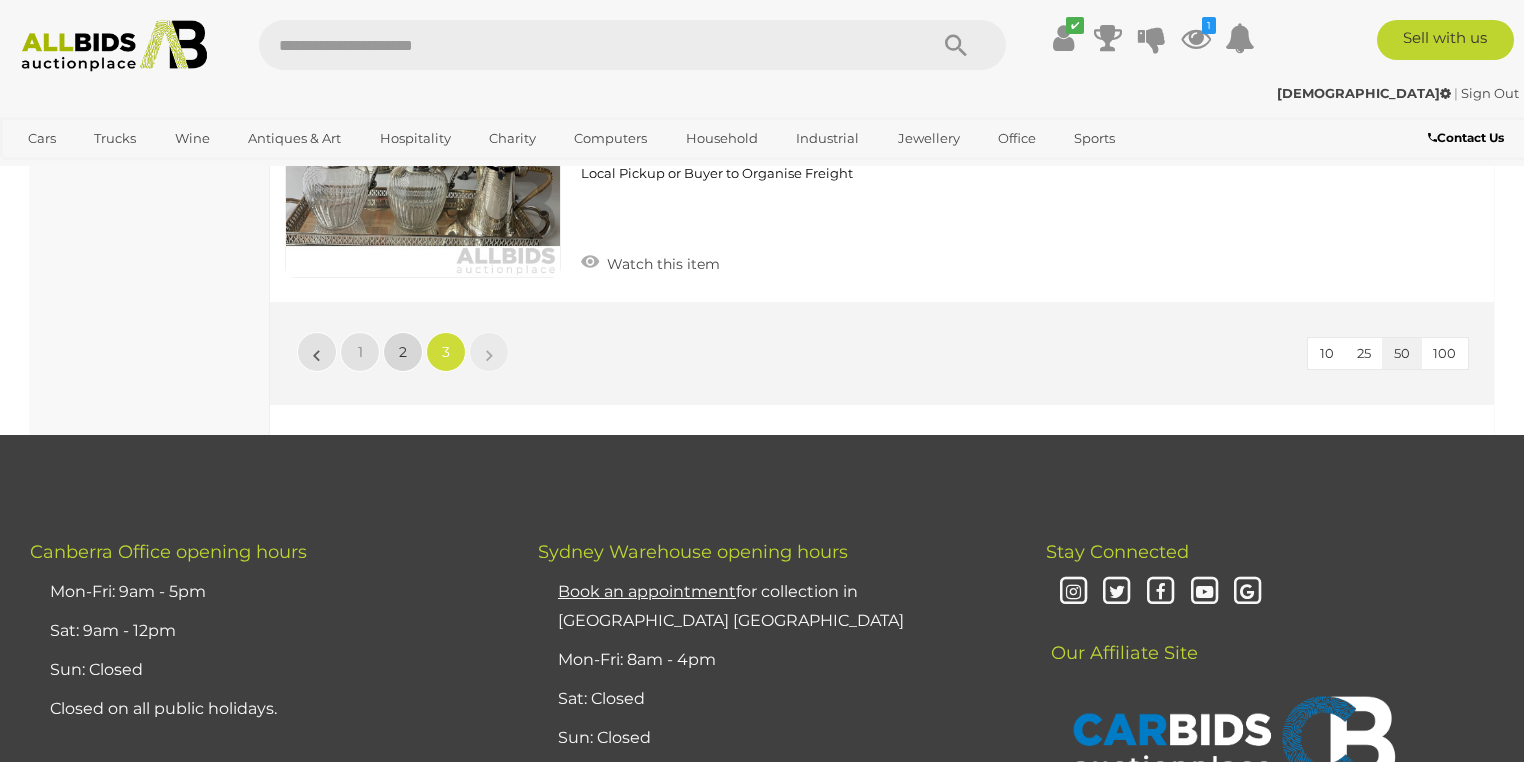 click on "2" at bounding box center (403, 352) 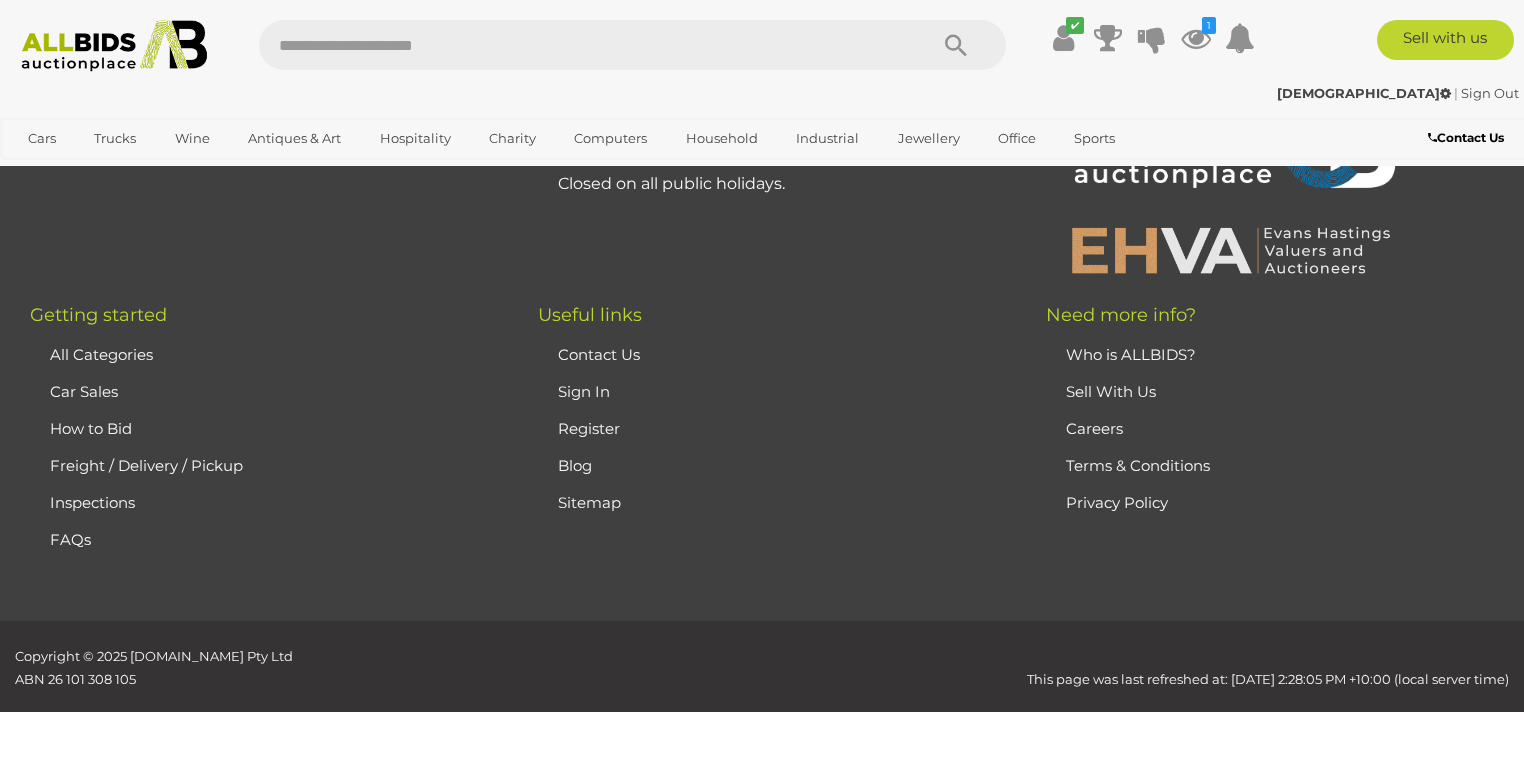 scroll, scrollTop: 102, scrollLeft: 0, axis: vertical 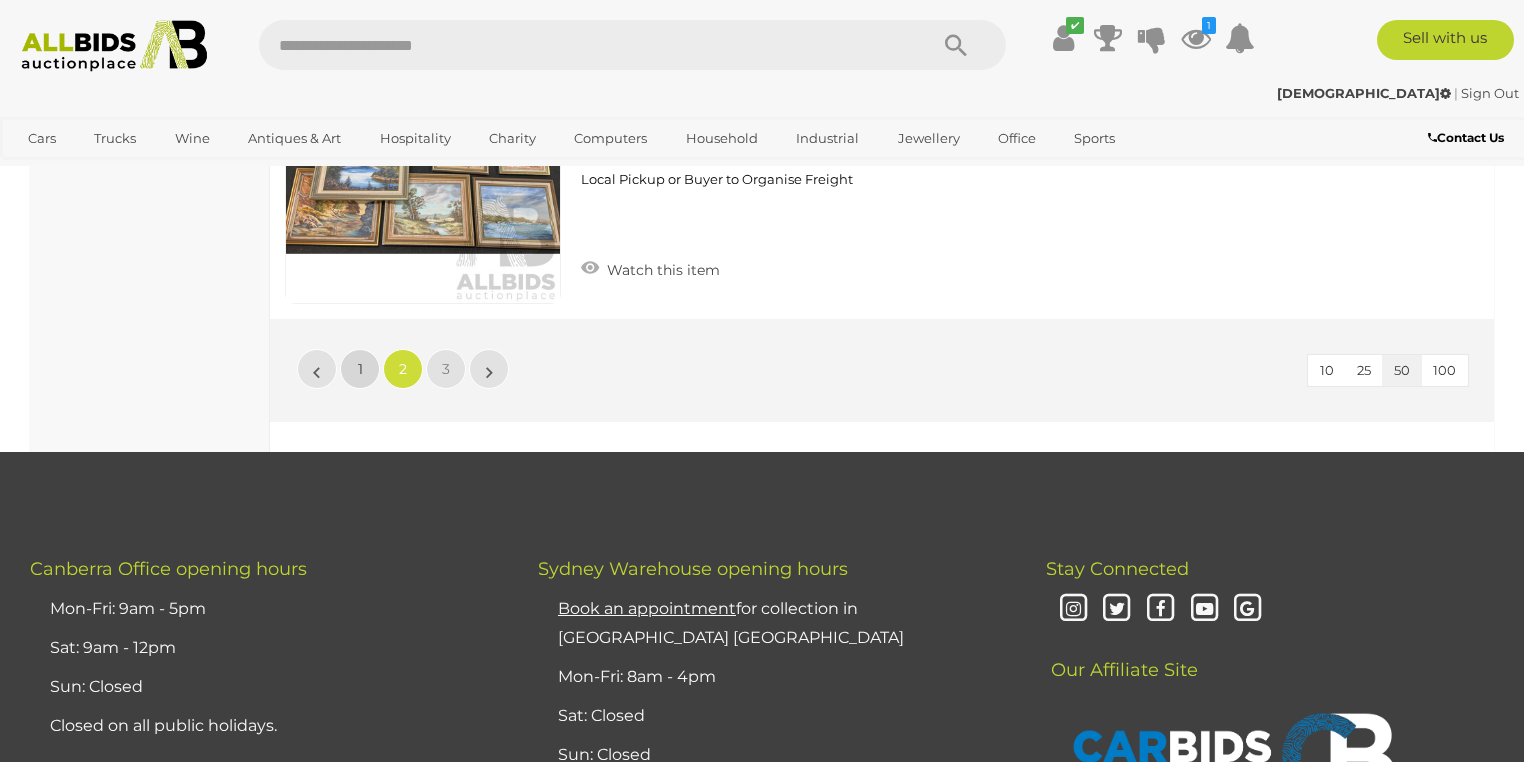 click on "1" at bounding box center [360, 369] 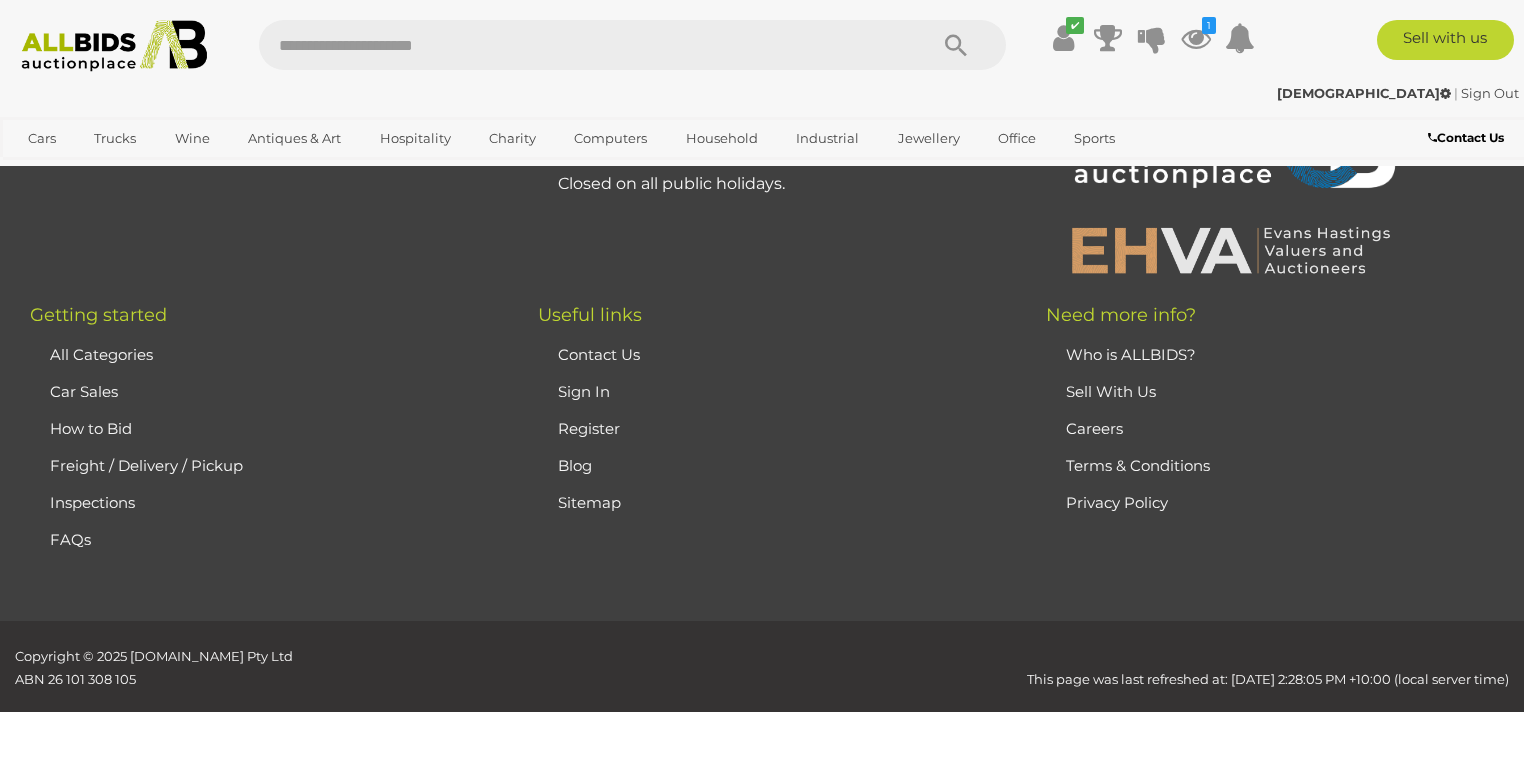 scroll, scrollTop: 102, scrollLeft: 0, axis: vertical 